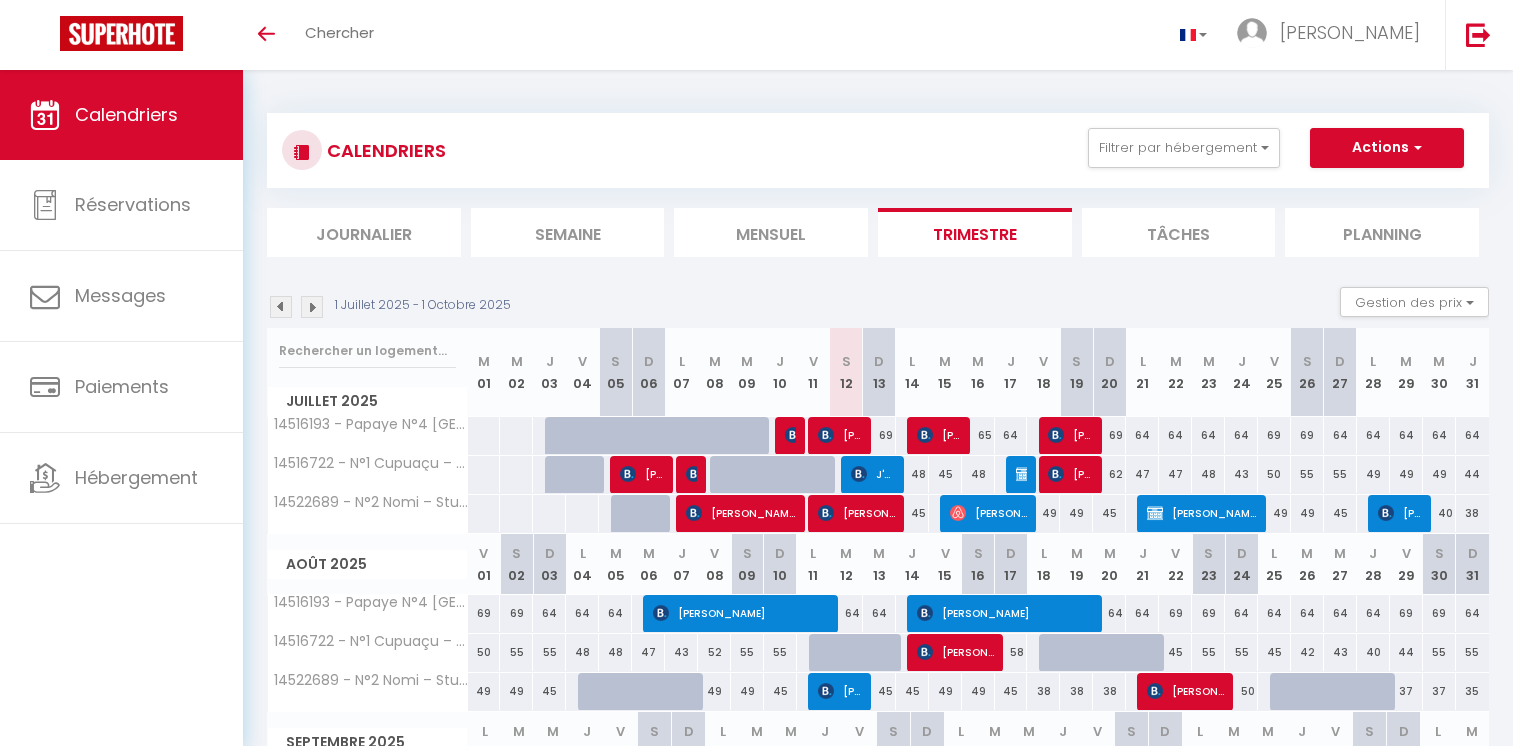 scroll, scrollTop: 224, scrollLeft: 0, axis: vertical 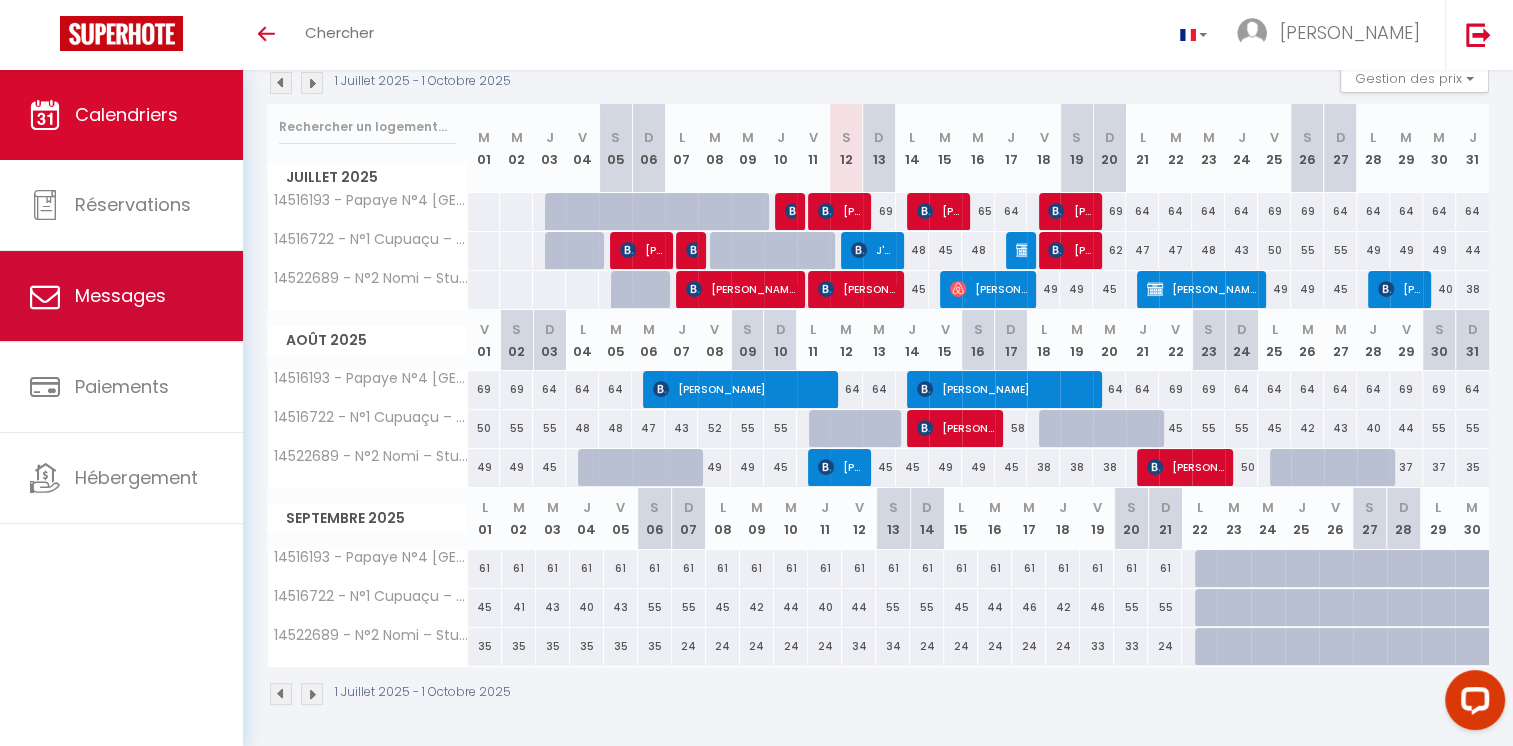click on "Messages" at bounding box center [121, 296] 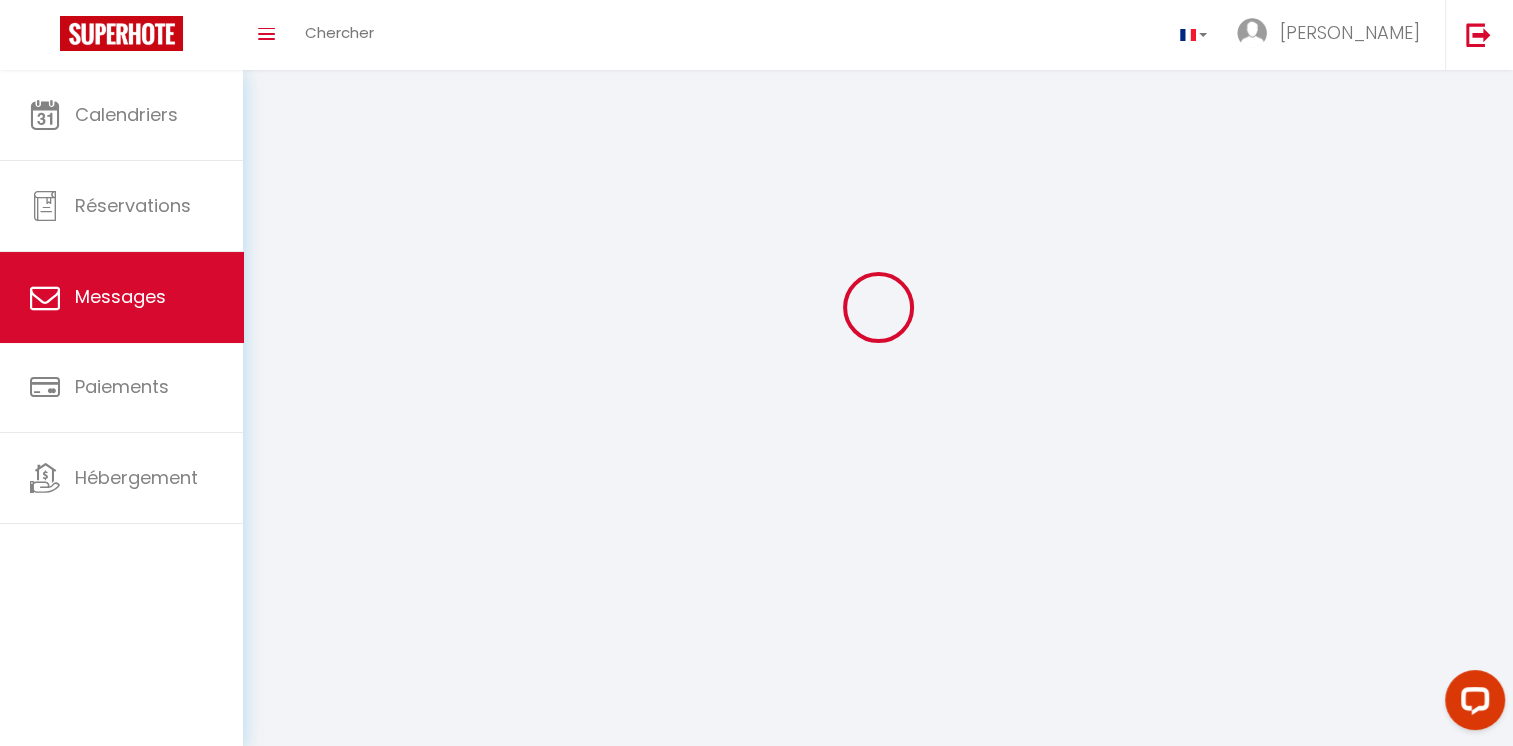 scroll, scrollTop: 0, scrollLeft: 0, axis: both 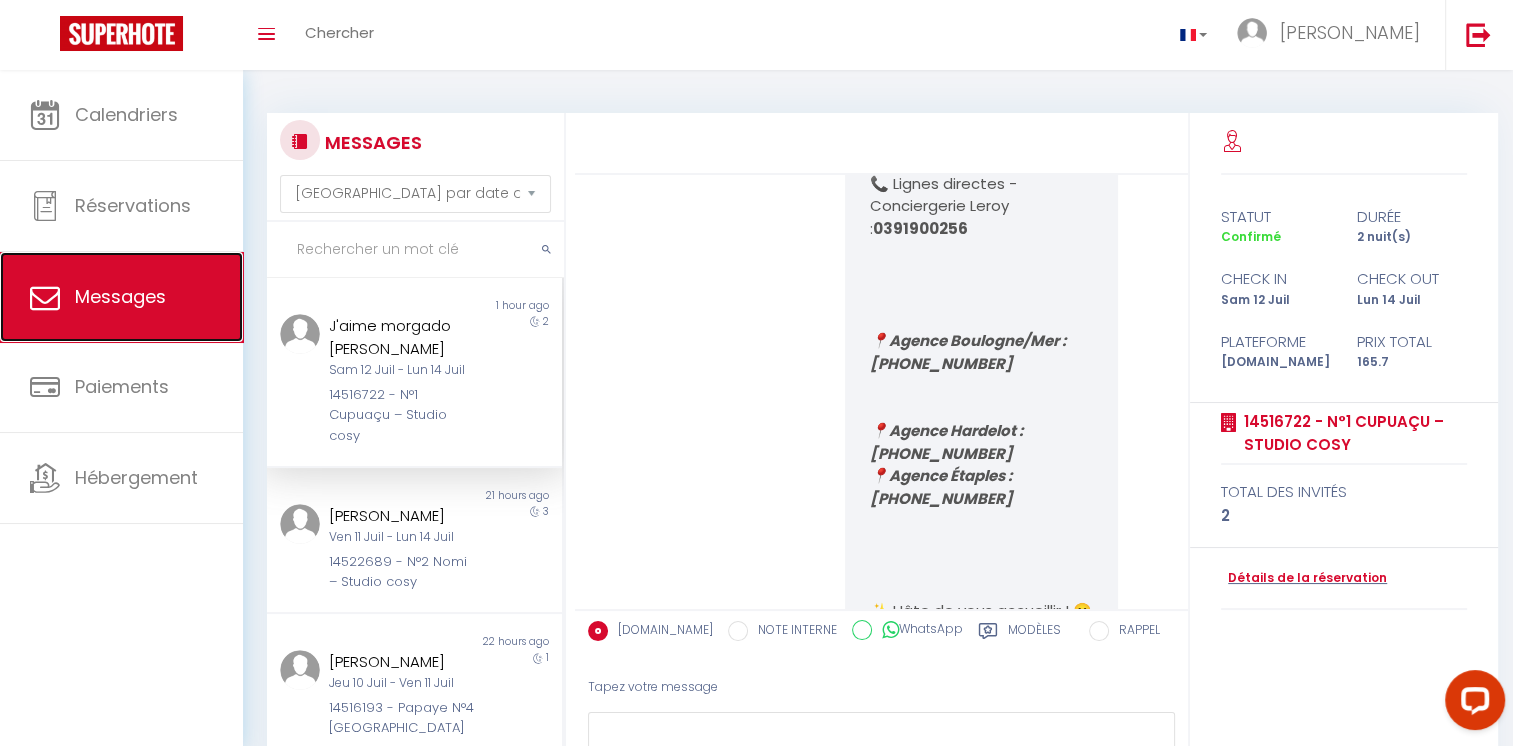 click on "Messages" at bounding box center (121, 297) 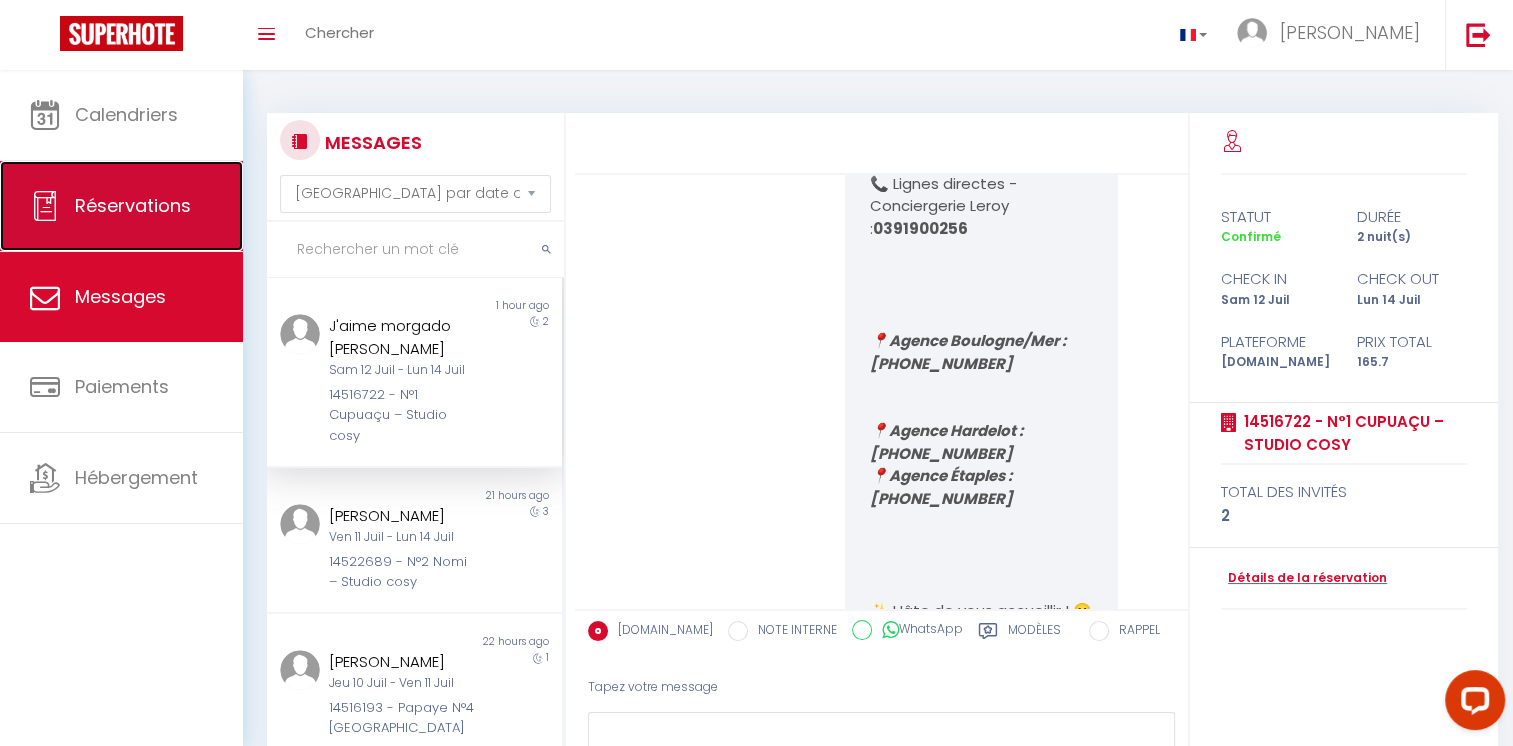click on "Réservations" at bounding box center (133, 205) 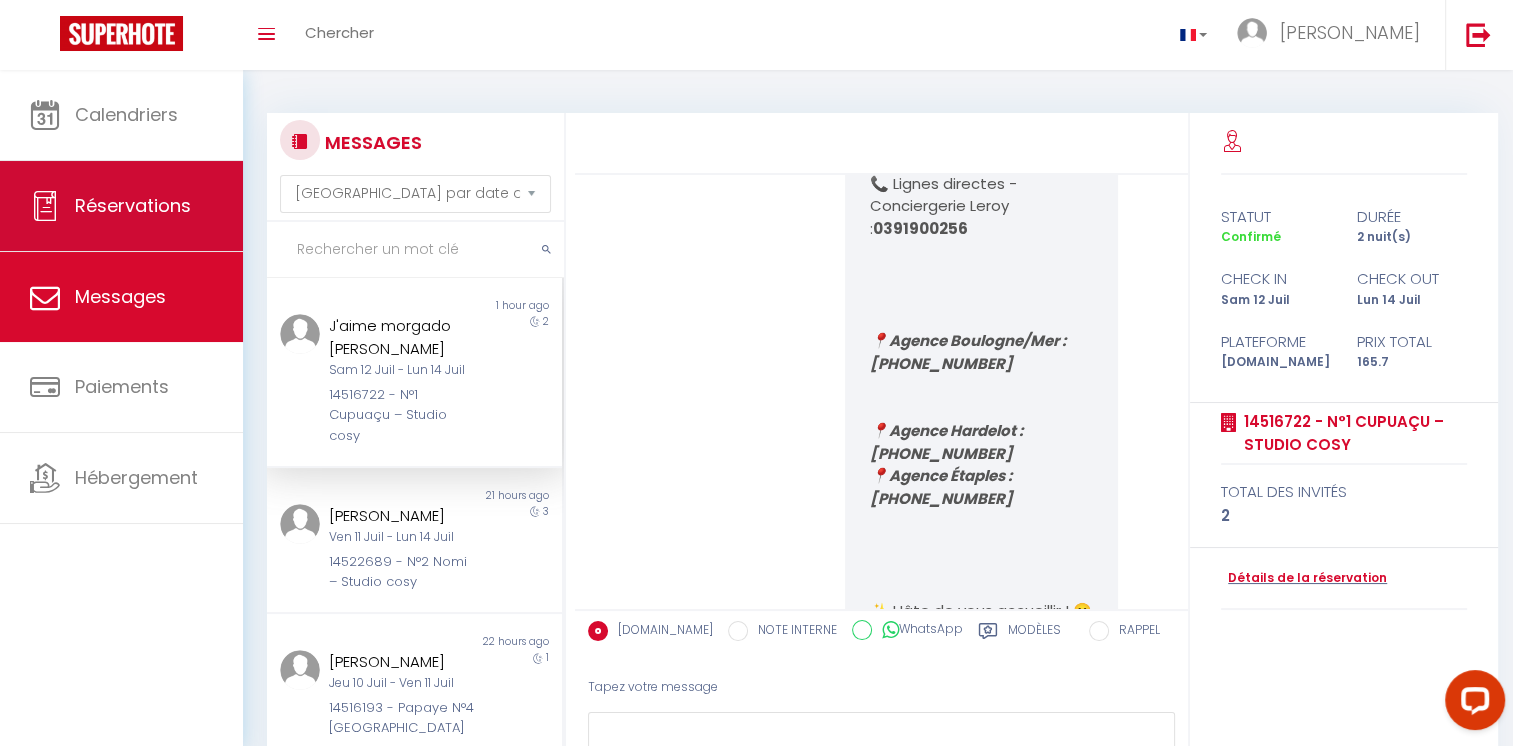 select on "not_cancelled" 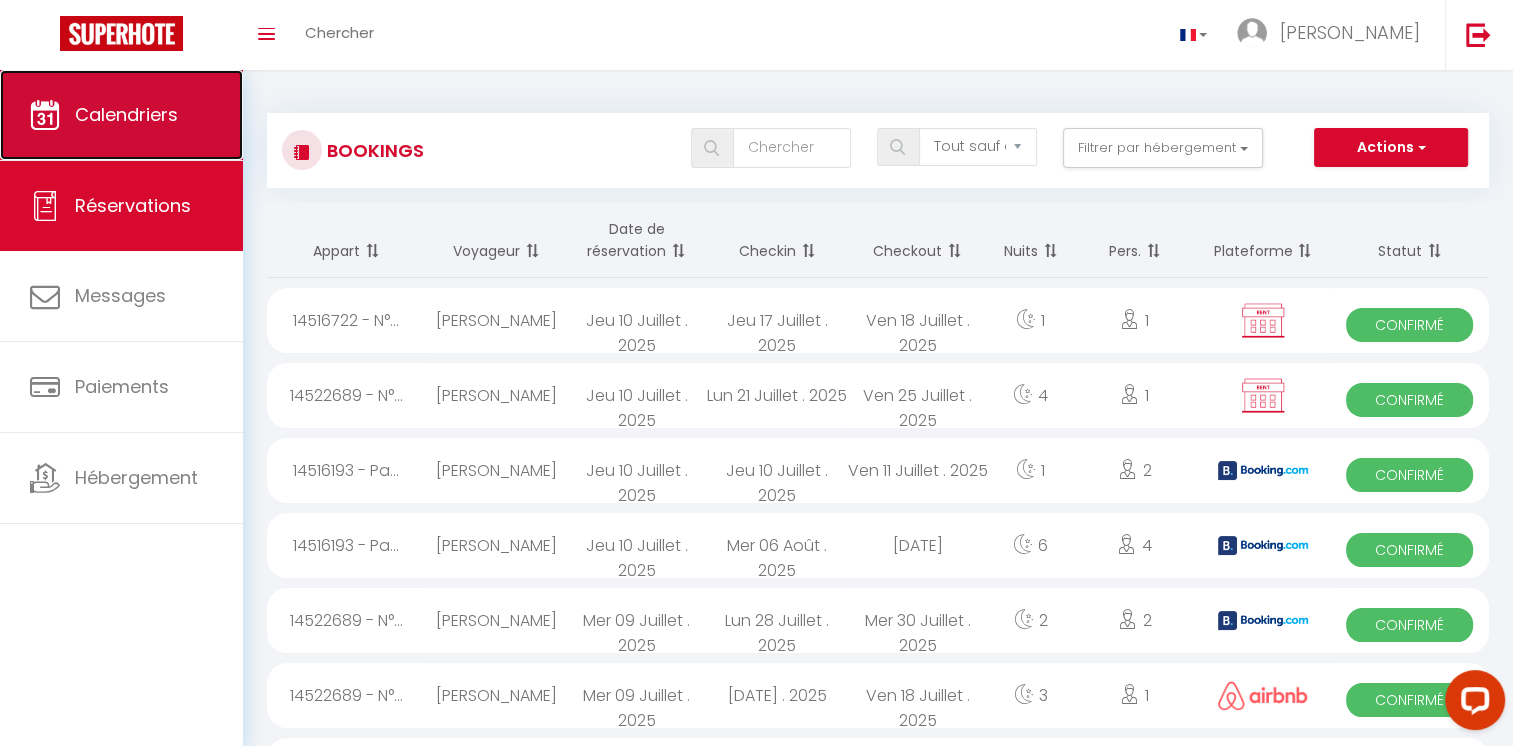 click on "Calendriers" at bounding box center (121, 115) 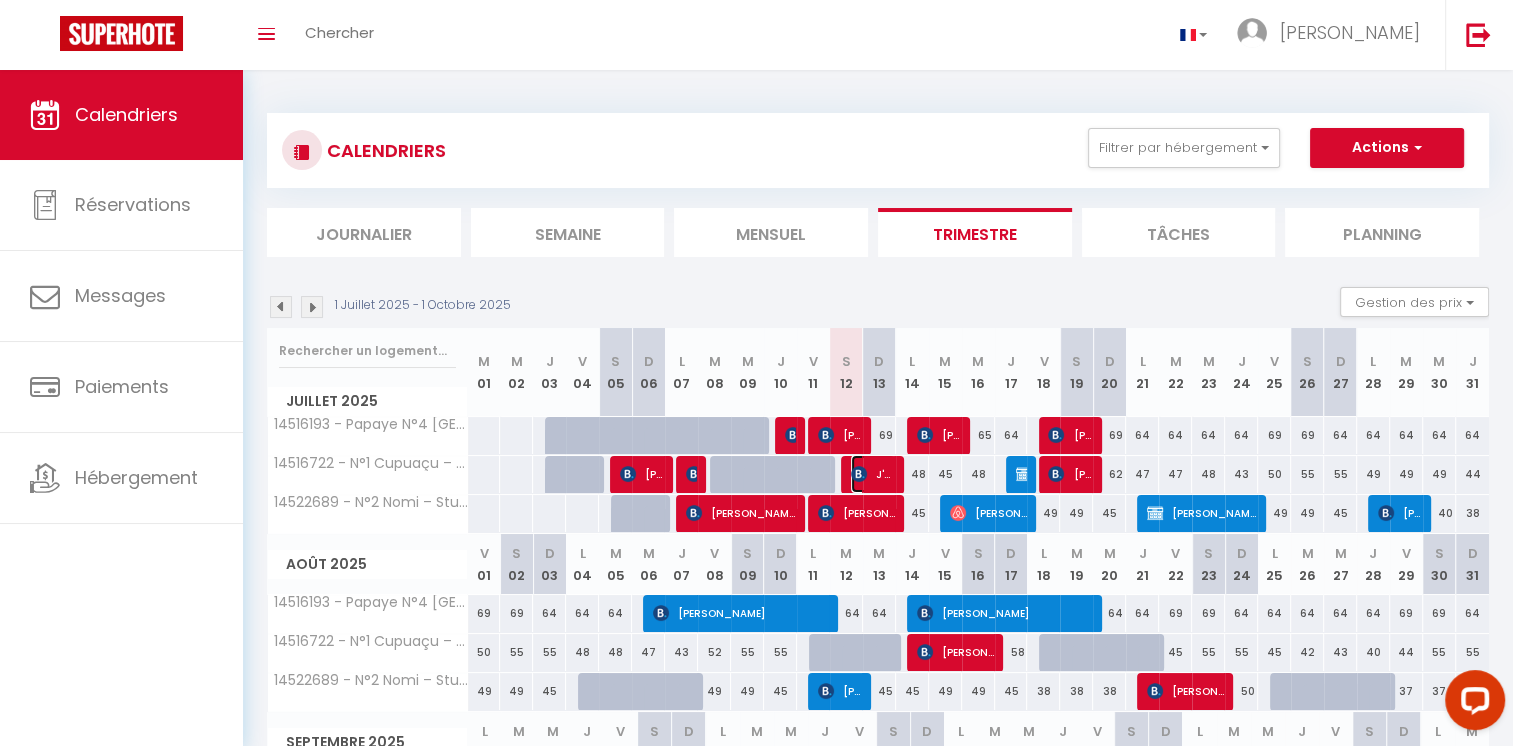 click on "J'aime morgado [PERSON_NAME]" at bounding box center [873, 474] 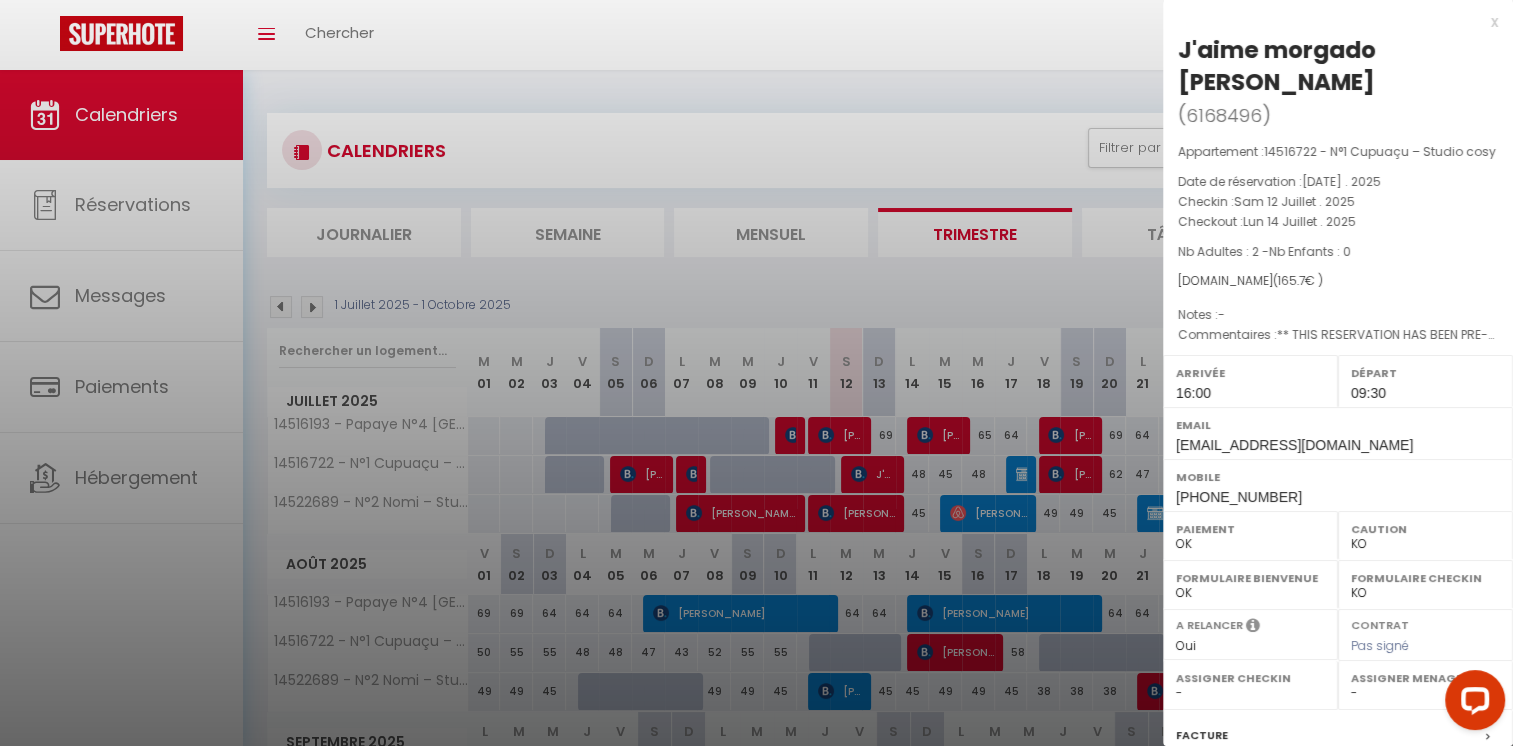 click at bounding box center (756, 373) 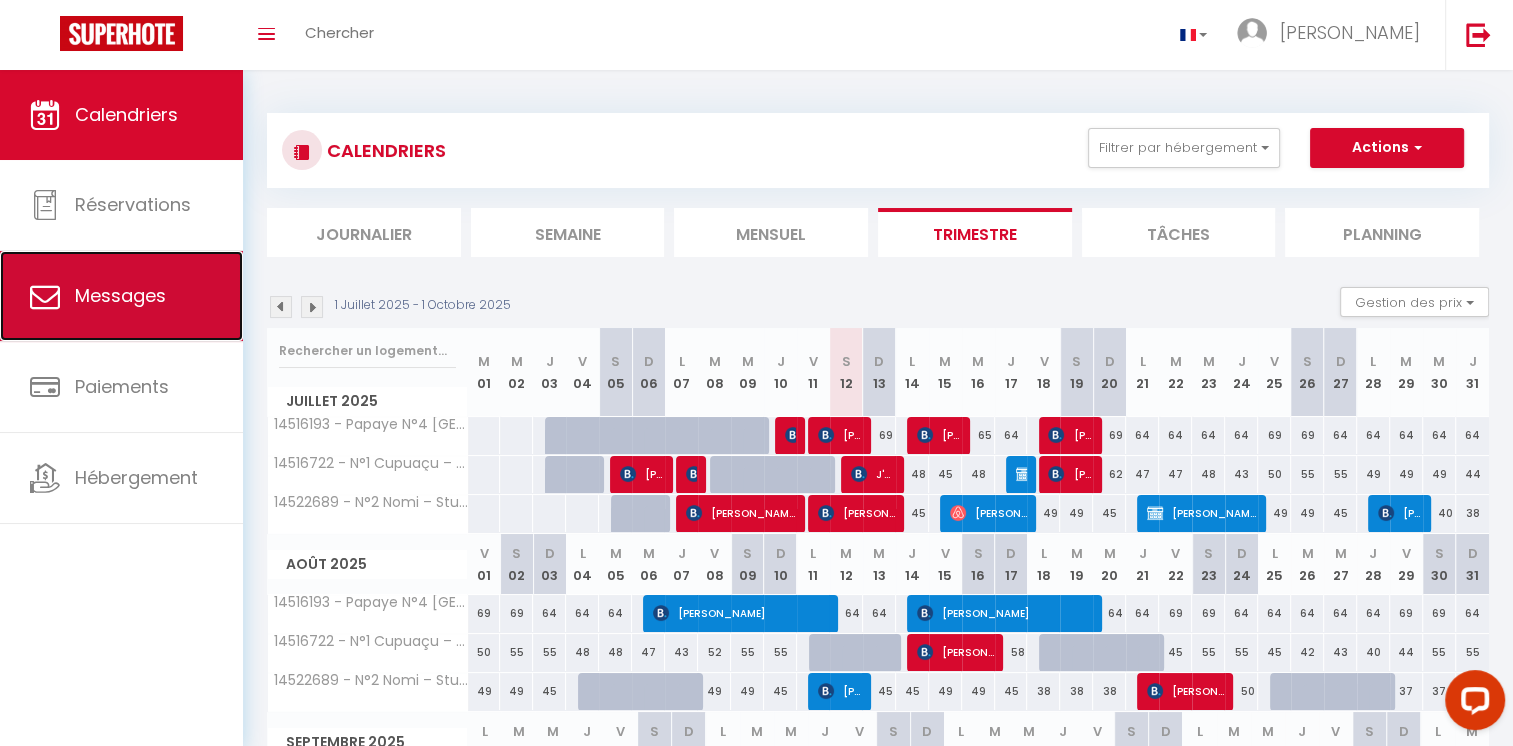 click on "Messages" at bounding box center (120, 295) 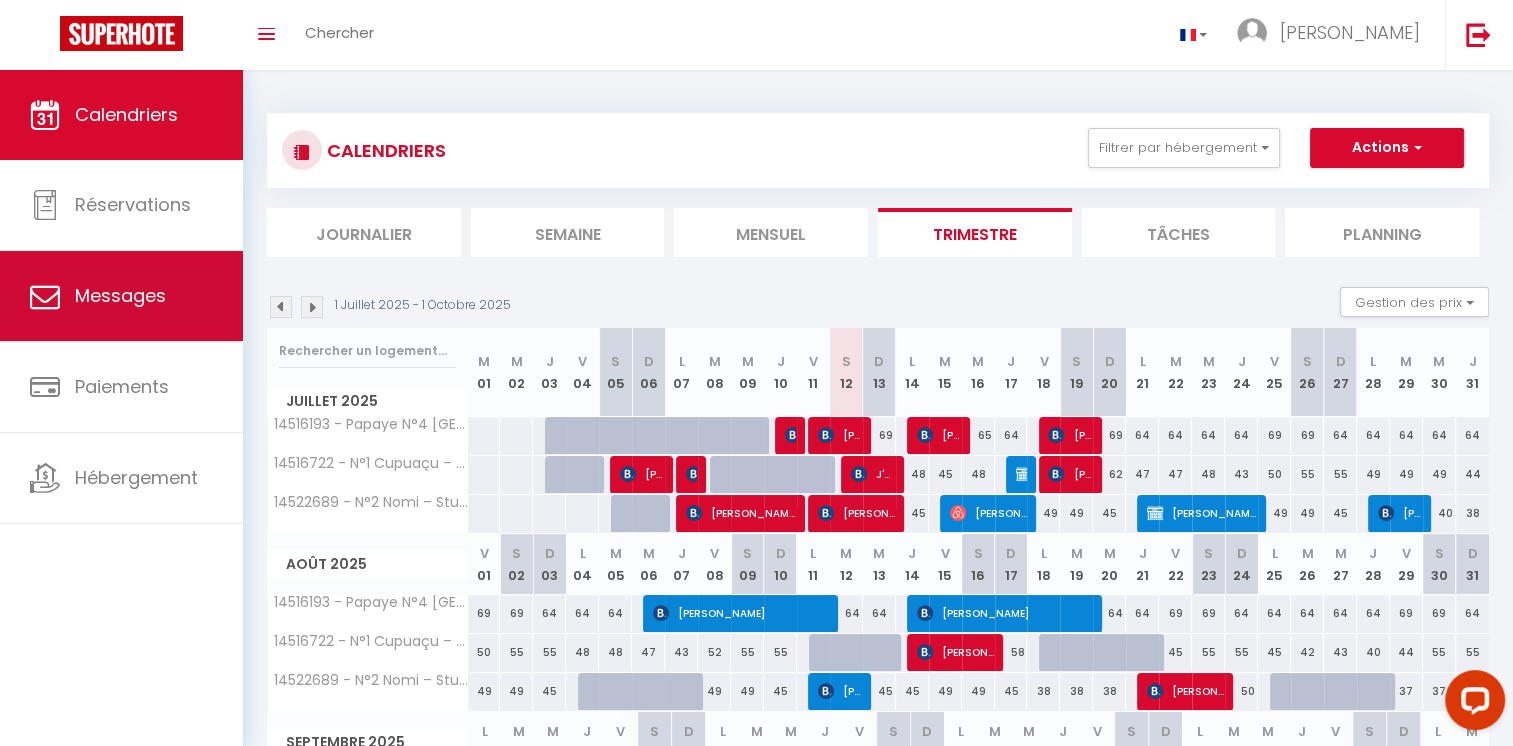 select on "message" 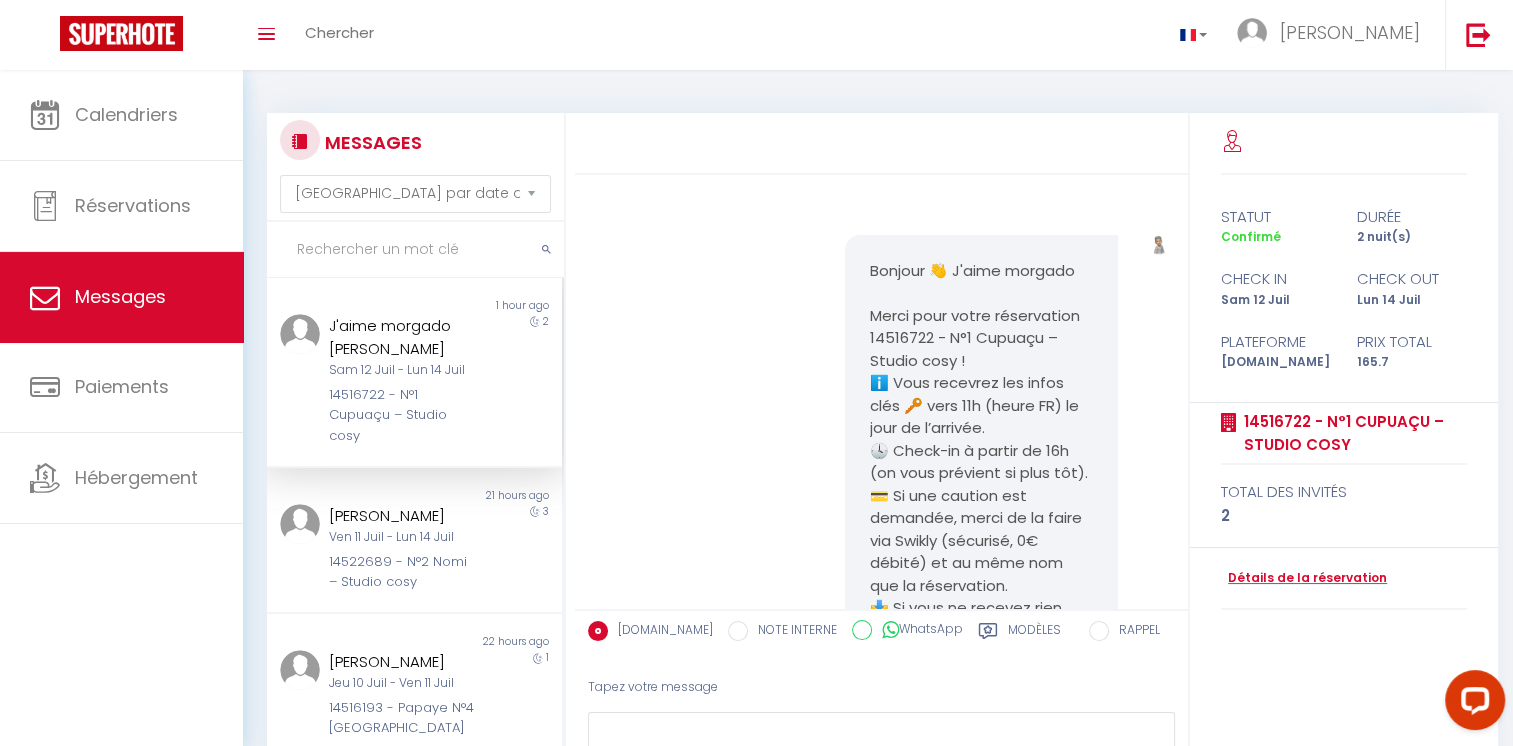 scroll, scrollTop: 3913, scrollLeft: 0, axis: vertical 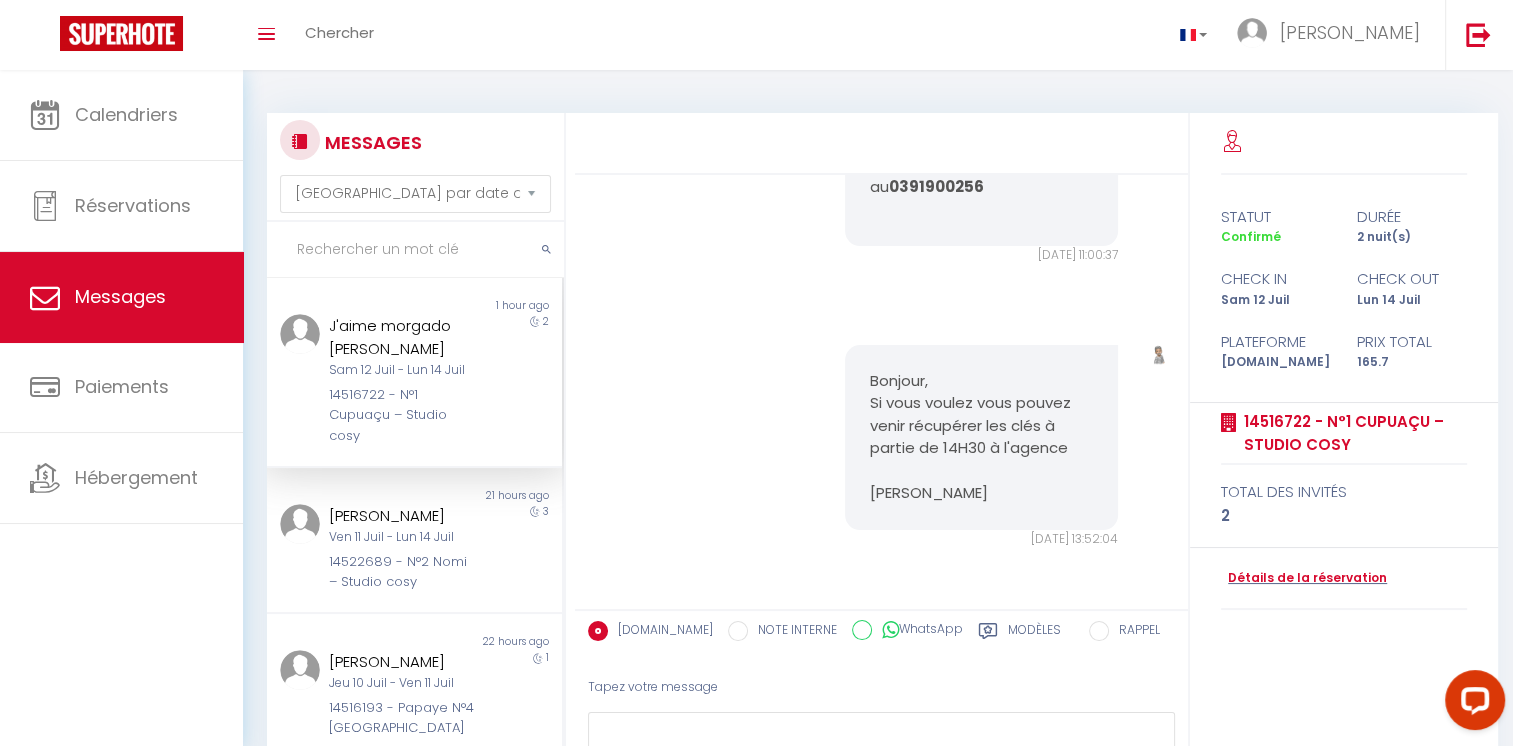 click on "2" at bounding box center (525, 380) 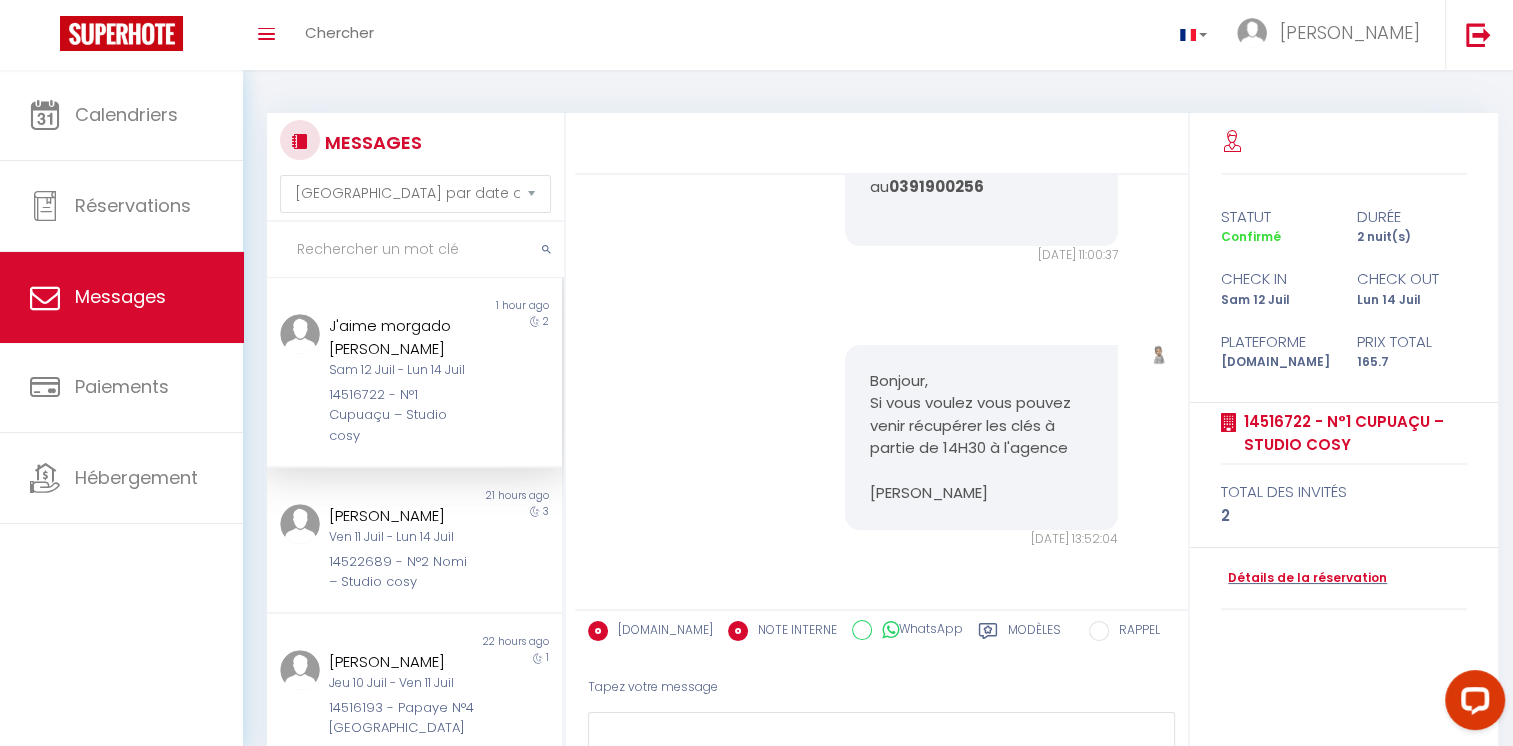 radio on "false" 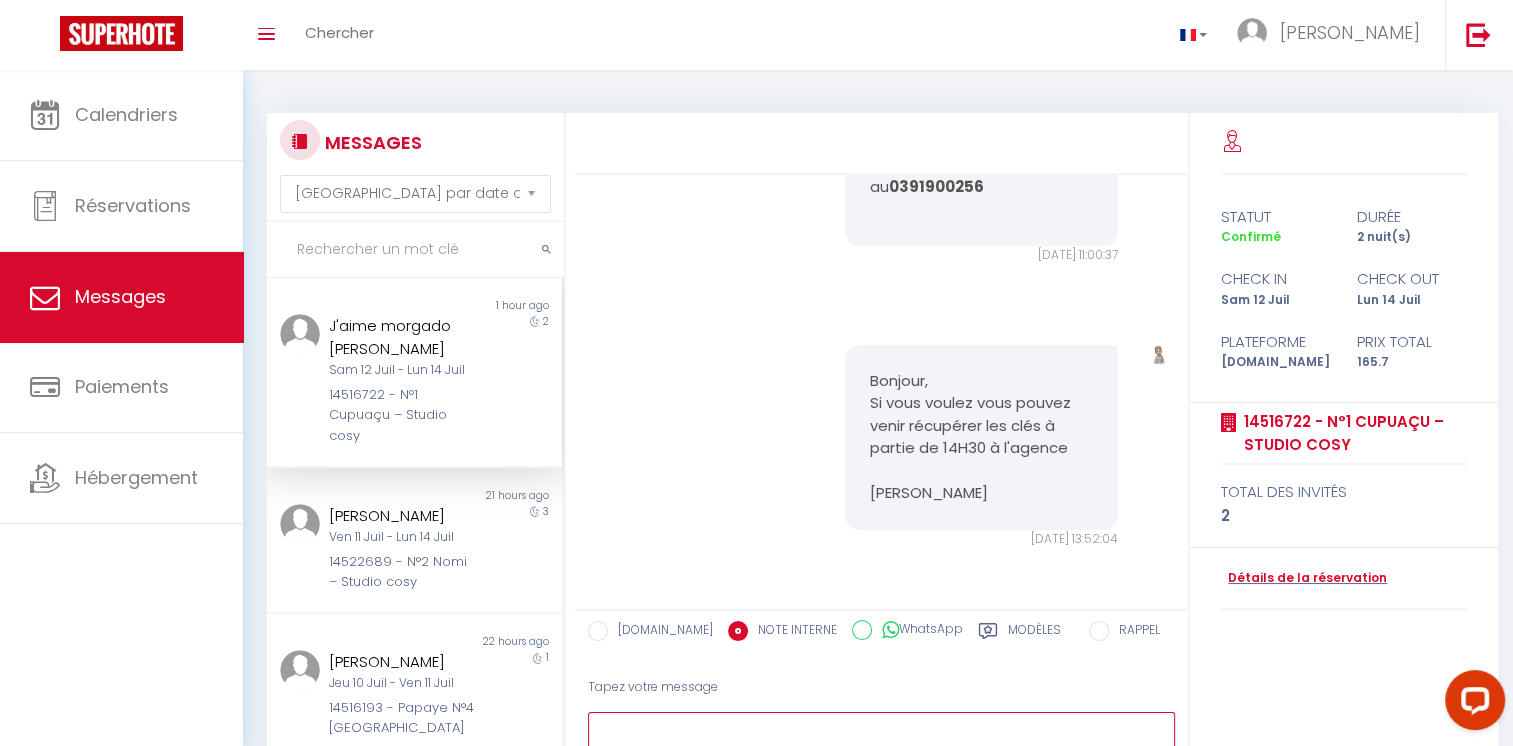 click at bounding box center (881, 746) 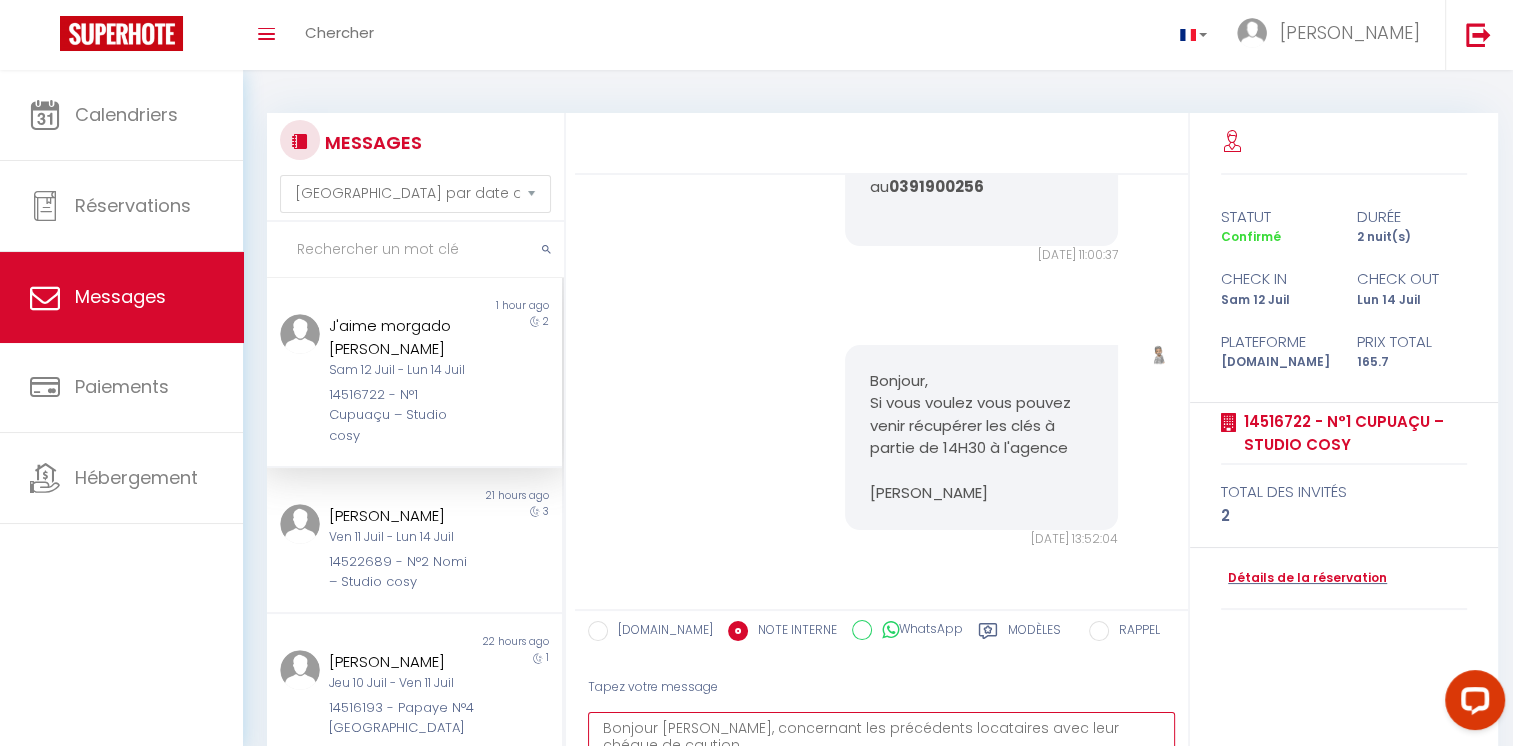scroll, scrollTop: 8, scrollLeft: 0, axis: vertical 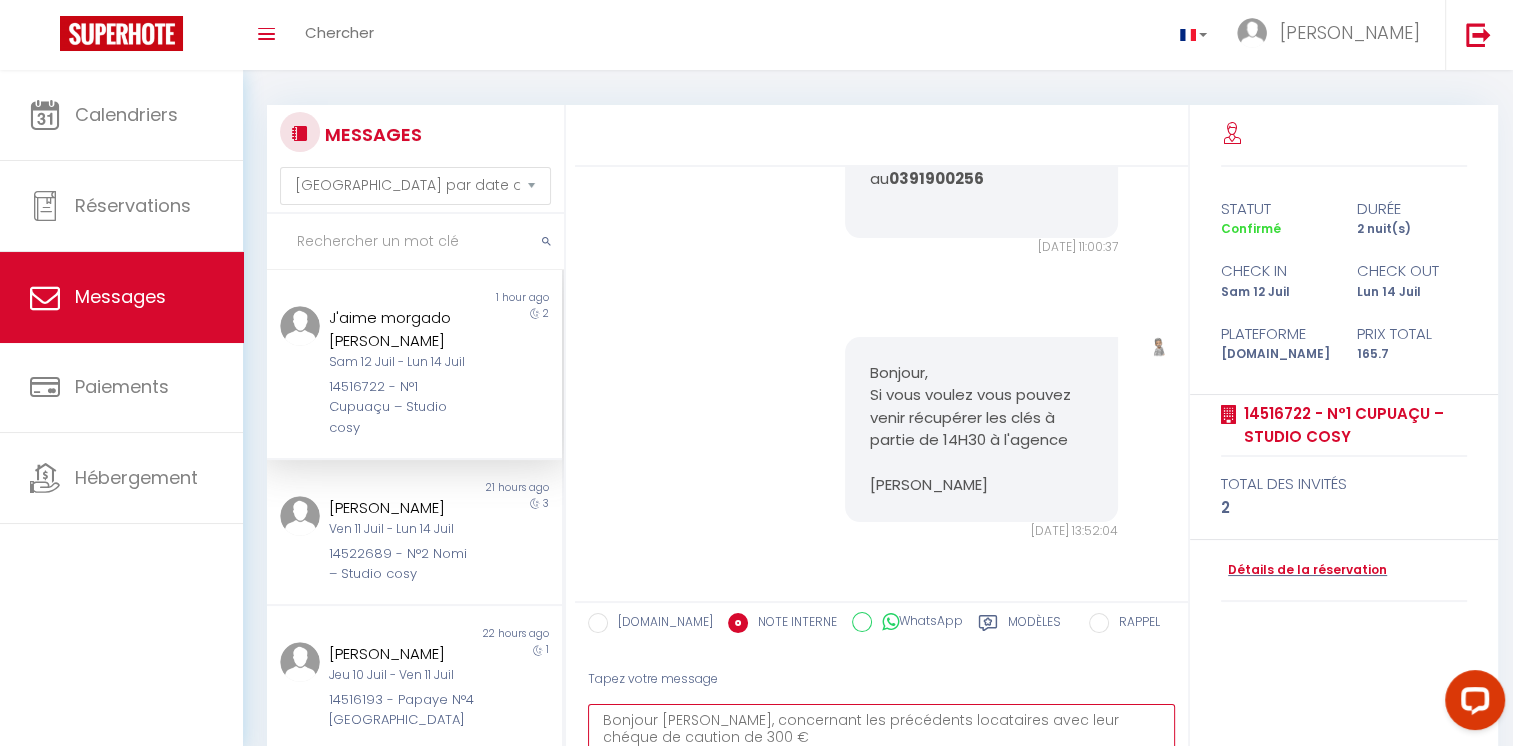 click on "Bonjour [PERSON_NAME], concernant les précédents locataires avec leur chéque de caution de 300 €" at bounding box center [881, 738] 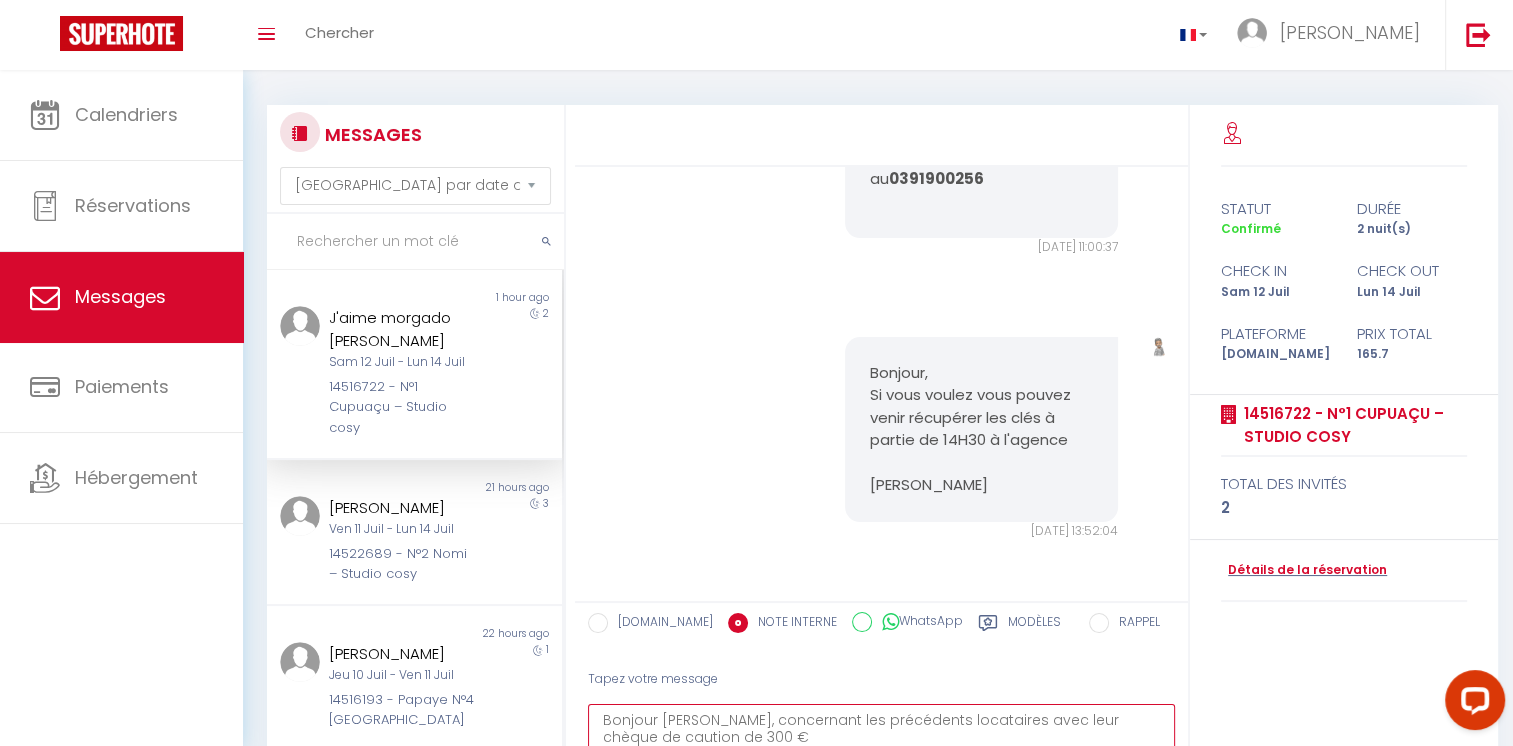 click on "Bonjour [PERSON_NAME], concernant les précédents locataires avec leur chèque de caution de 300 €" at bounding box center (881, 738) 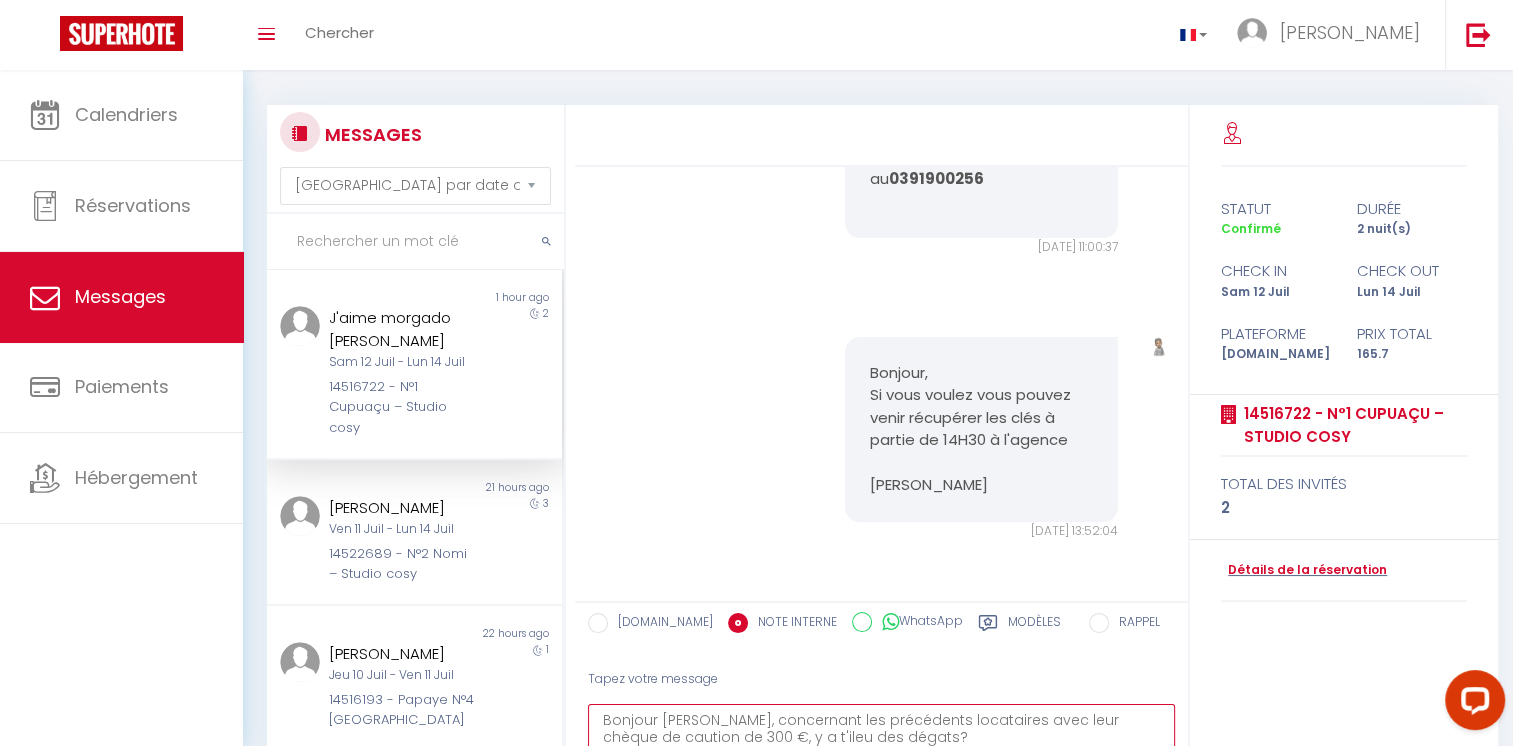 click on "Bonjour [PERSON_NAME], concernant les précédents locataires avec leur chèque de caution de 300 €, y a t'ileu des dégats?" at bounding box center (881, 738) 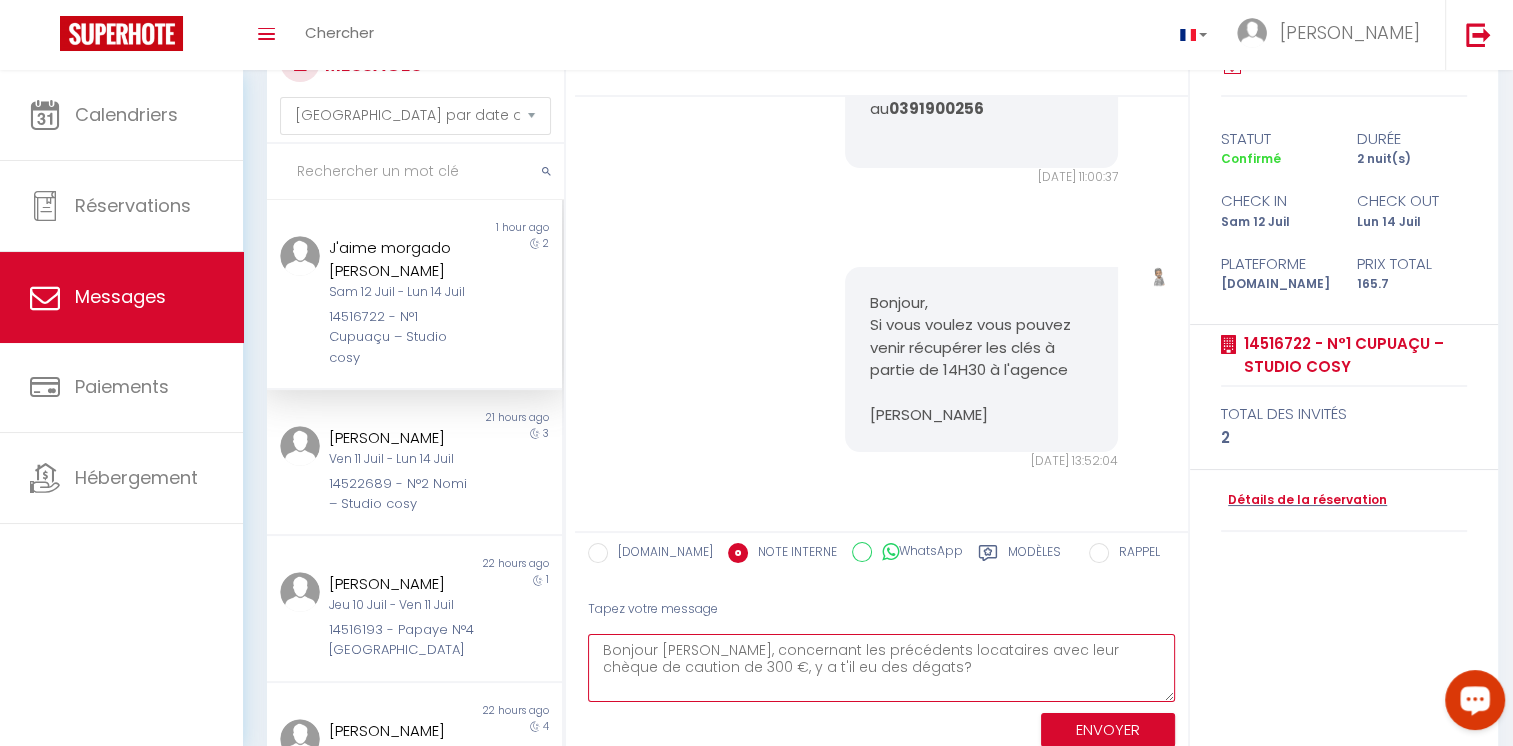 scroll, scrollTop: 101, scrollLeft: 0, axis: vertical 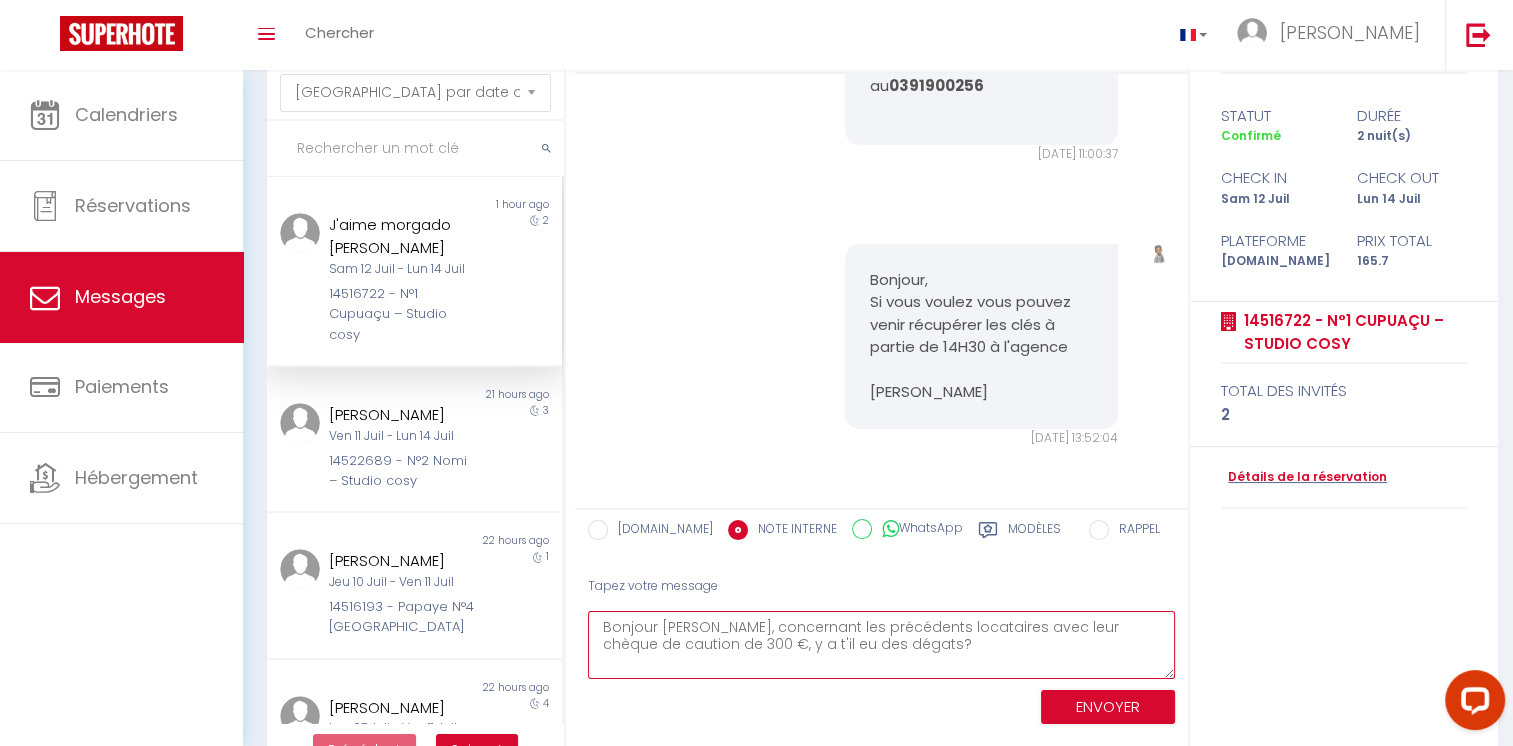 type on "Bonjour [PERSON_NAME], concernant les précédents locataires avec leur chèque de caution de 300 €, y a t'il eu des dégats?" 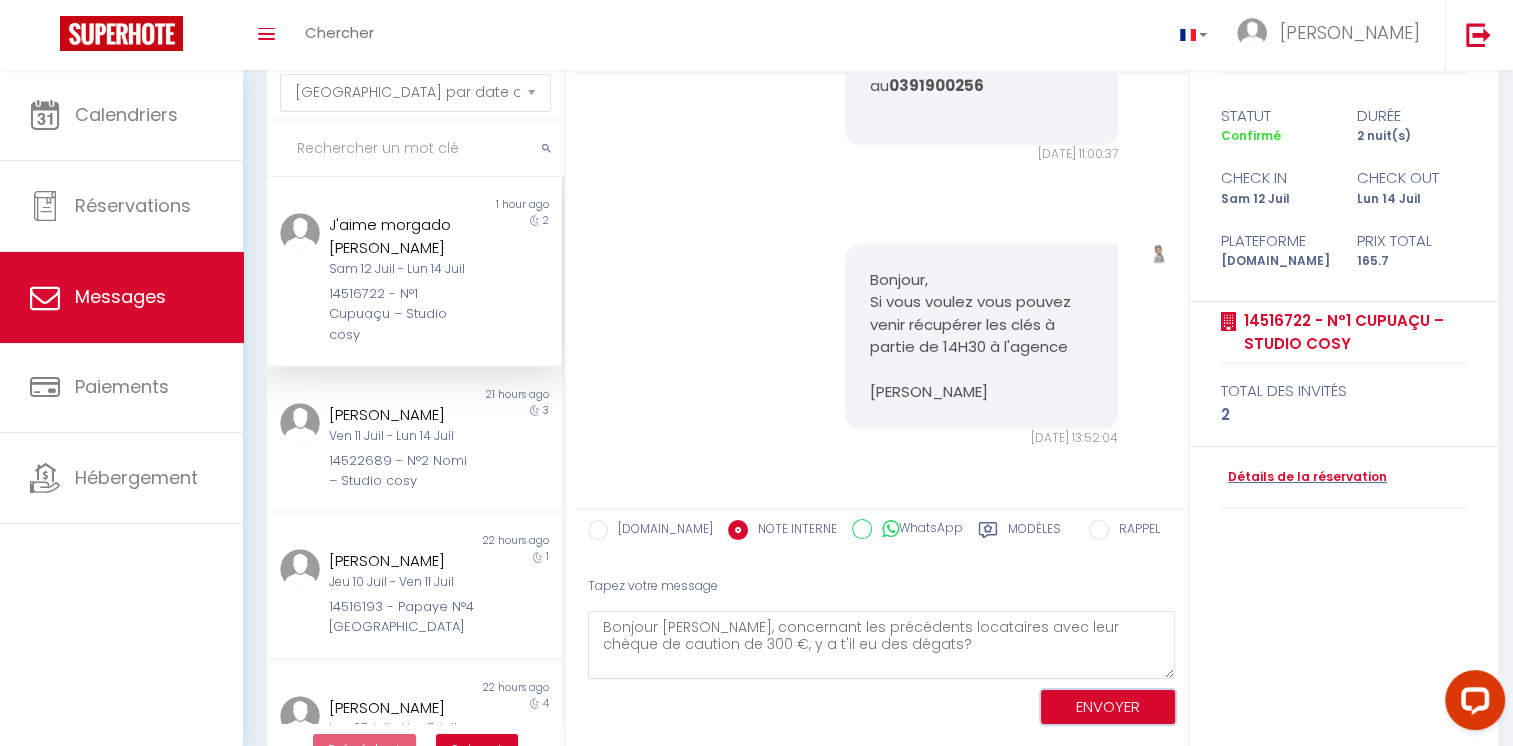 click on "ENVOYER" at bounding box center [1108, 707] 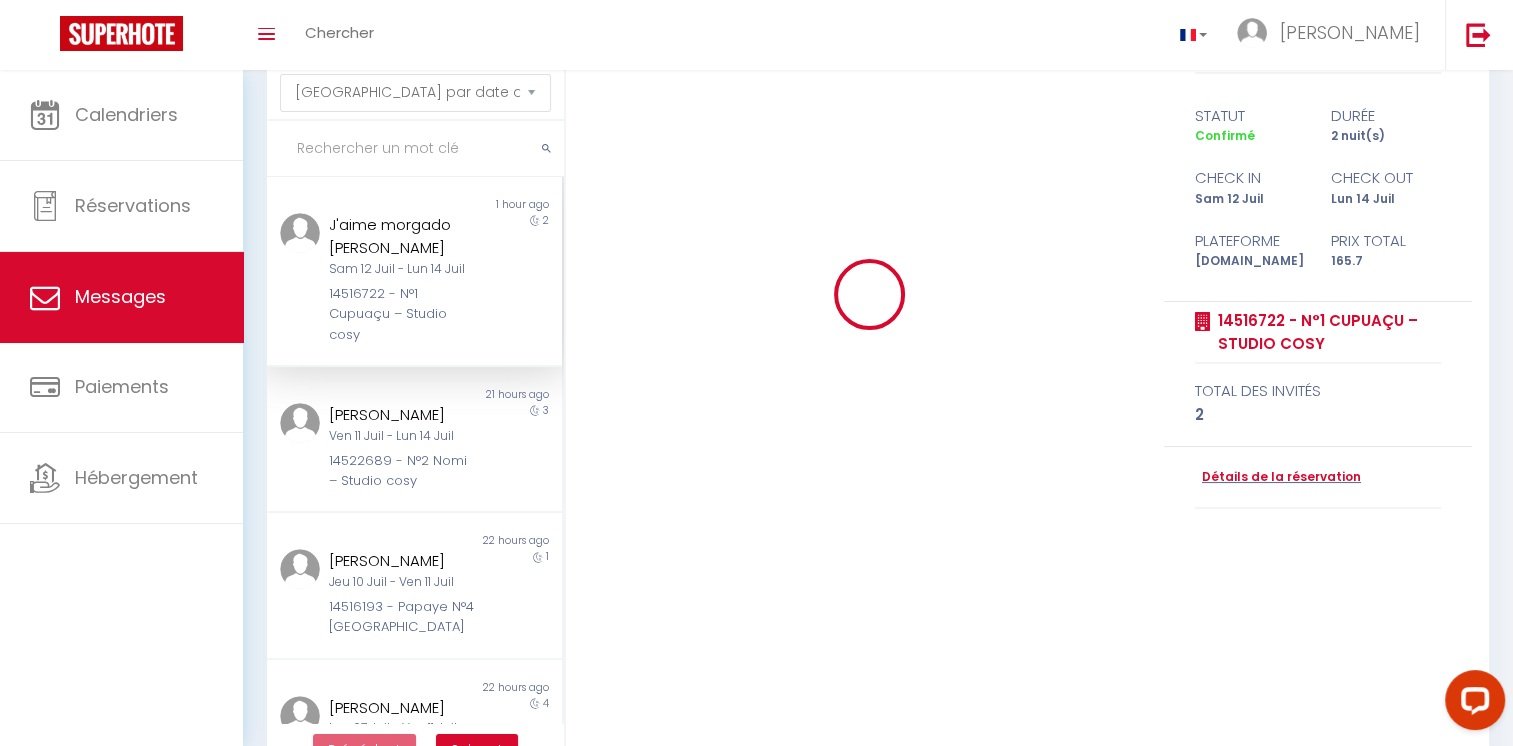 type 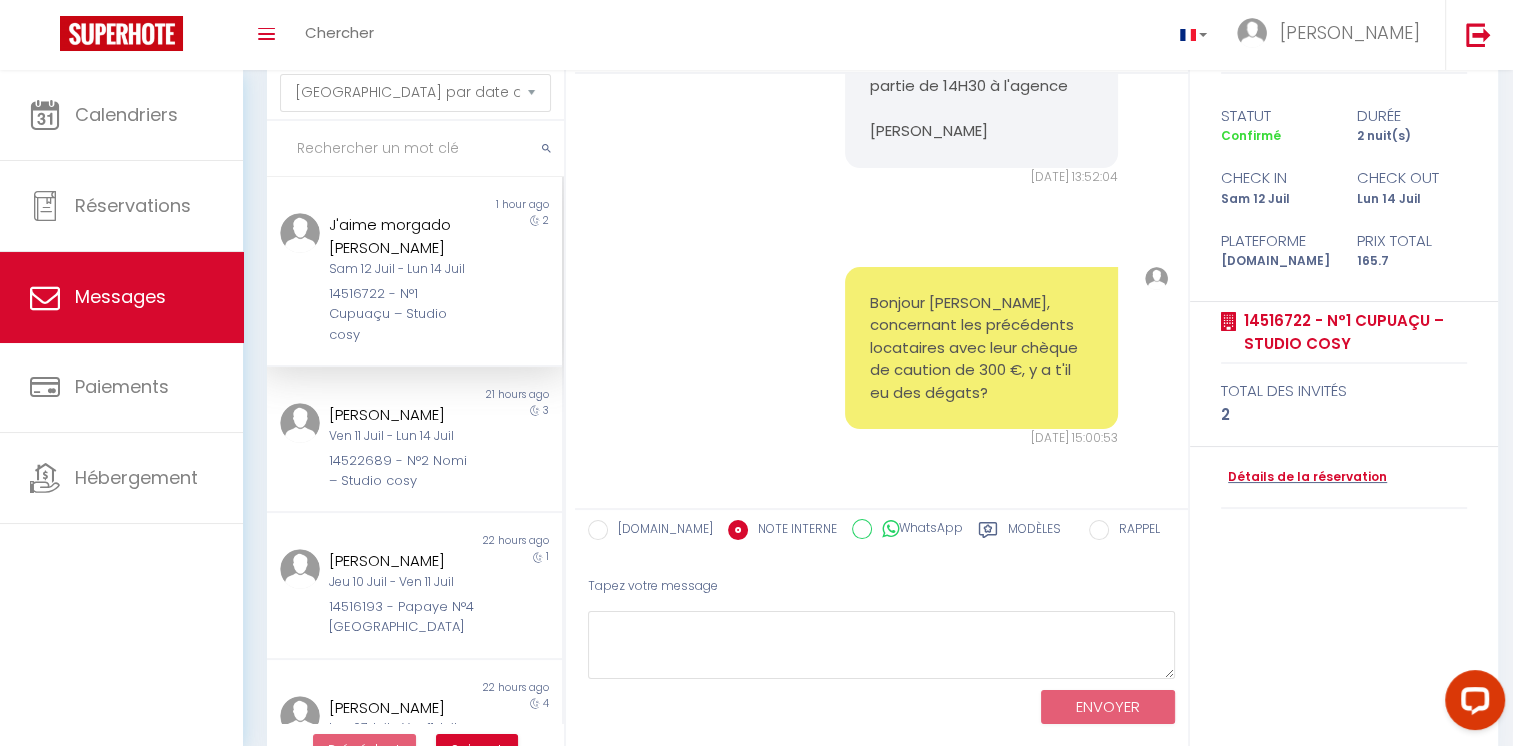 scroll, scrollTop: 4175, scrollLeft: 0, axis: vertical 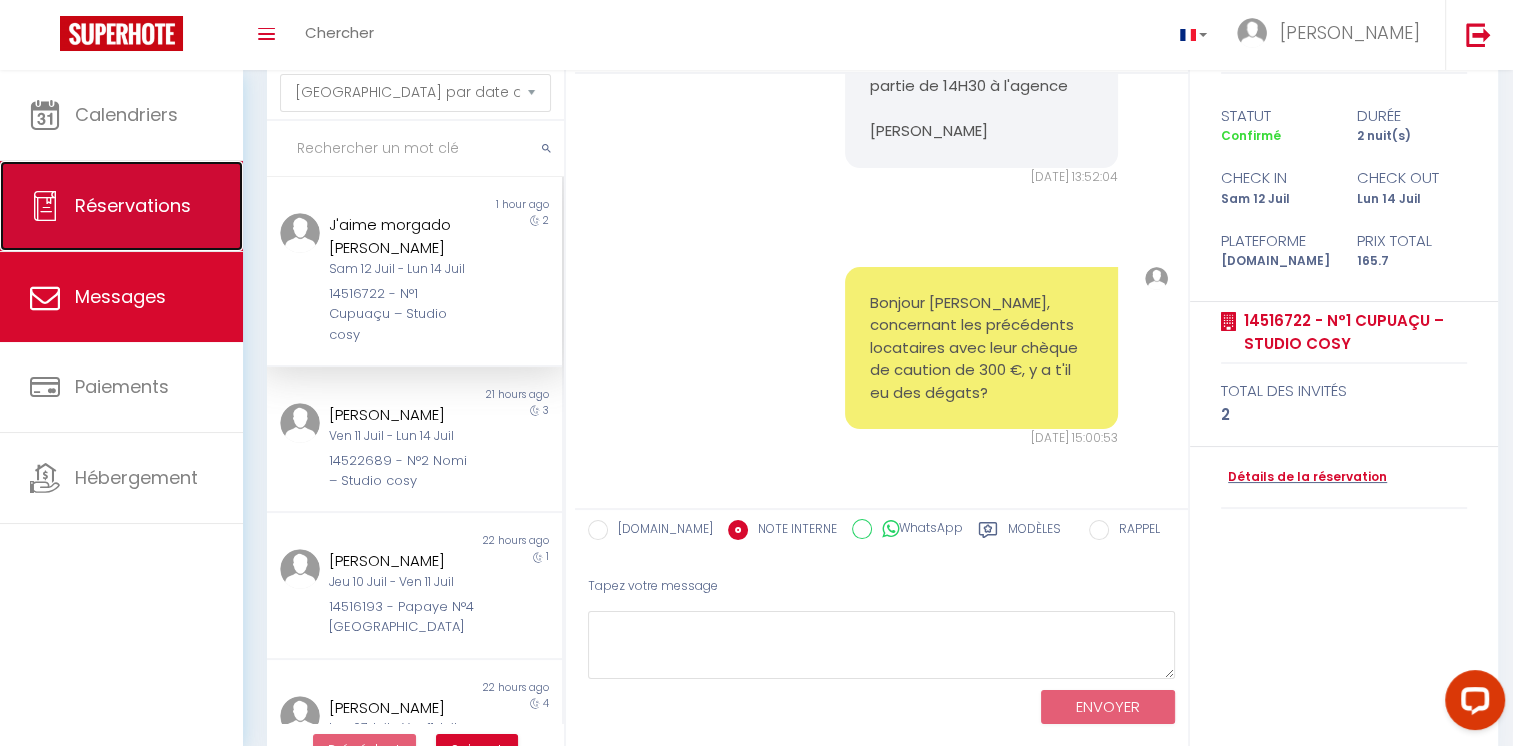 click on "Réservations" at bounding box center (133, 205) 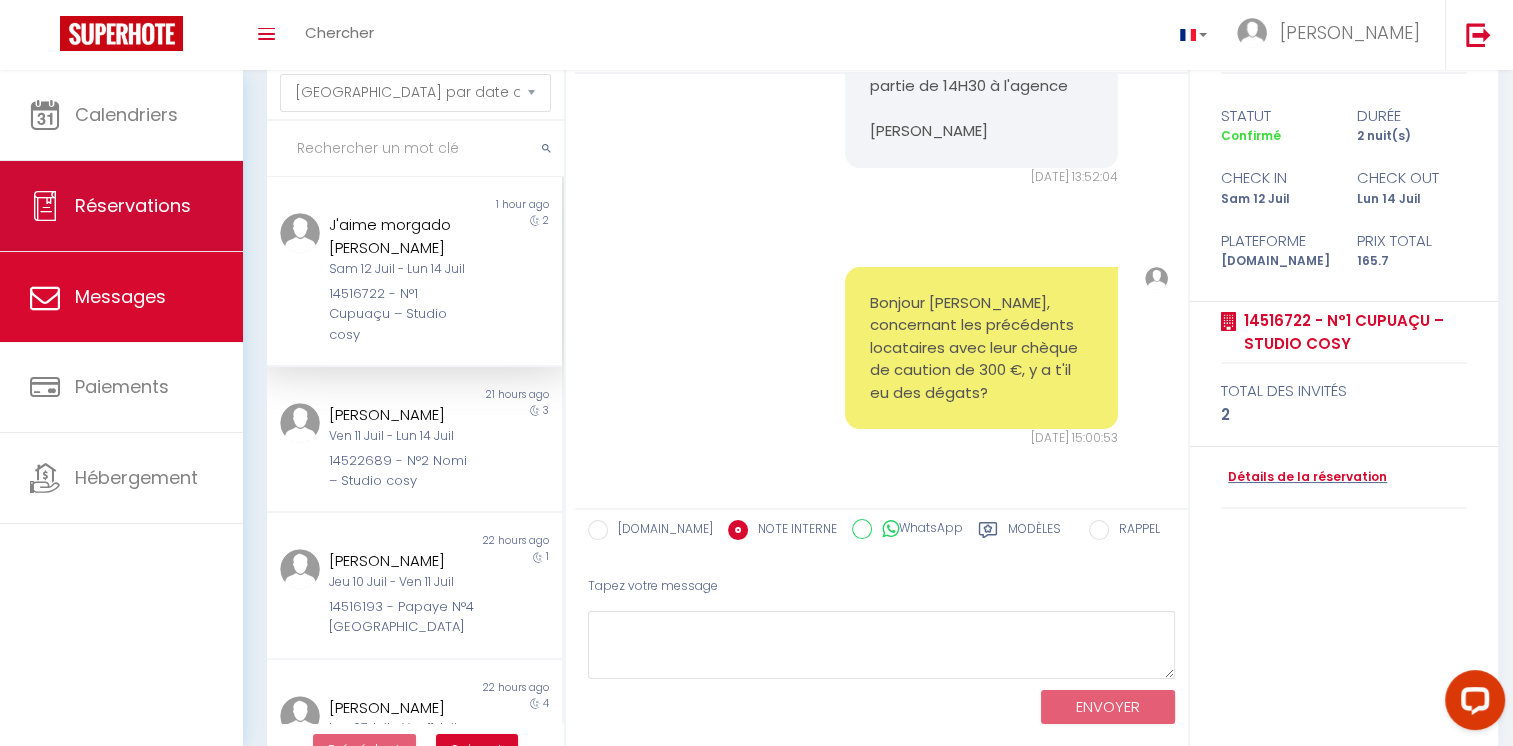 select on "not_cancelled" 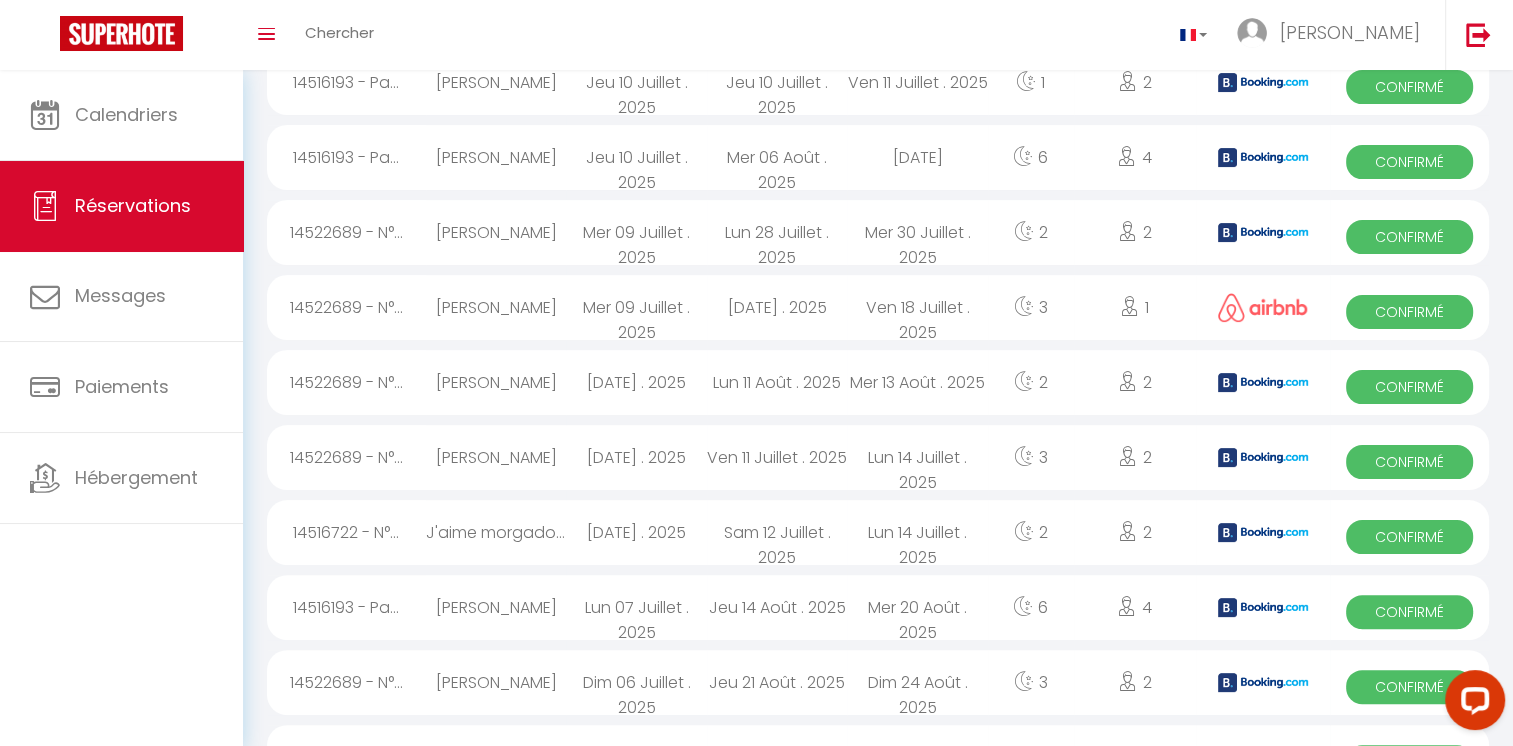 scroll, scrollTop: 986, scrollLeft: 0, axis: vertical 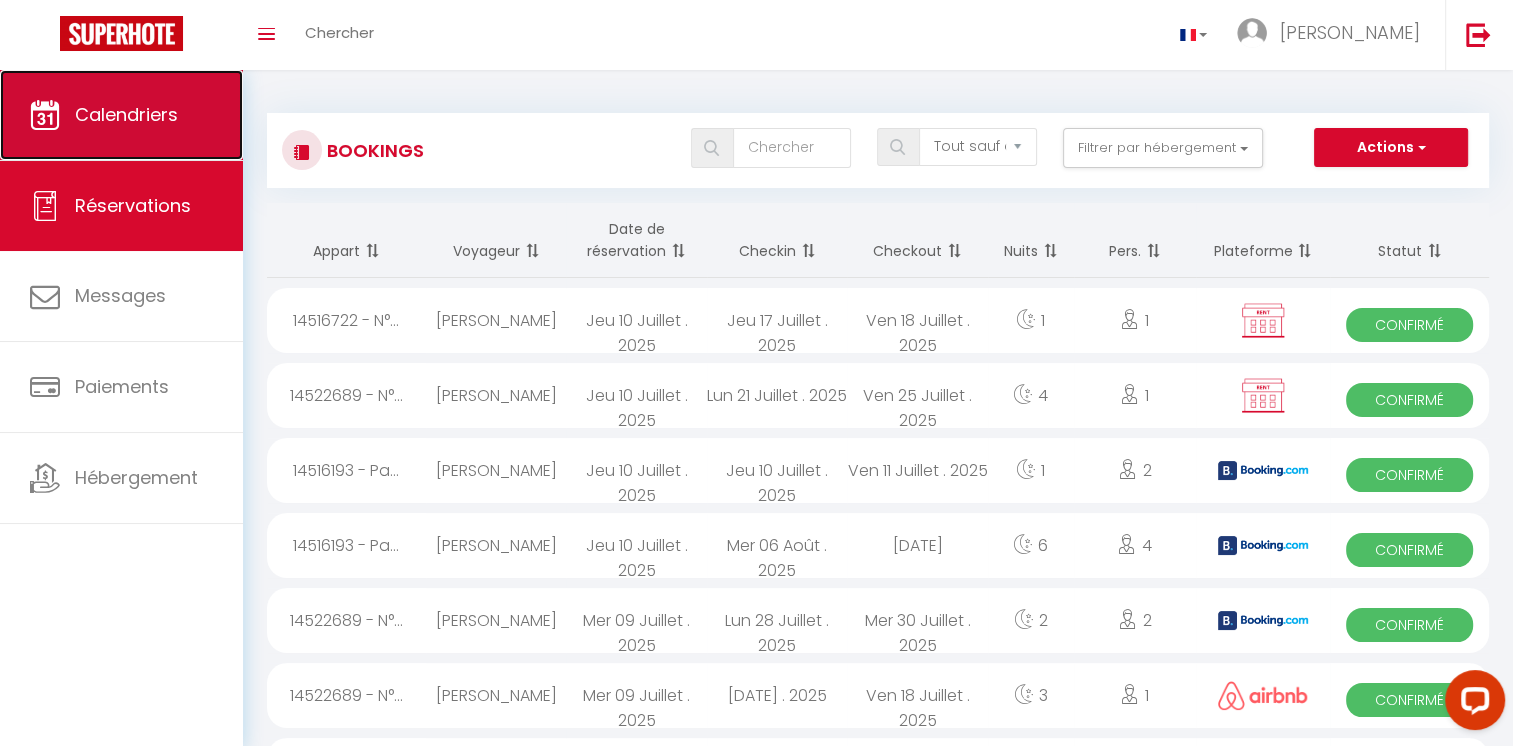 click on "Calendriers" at bounding box center (121, 115) 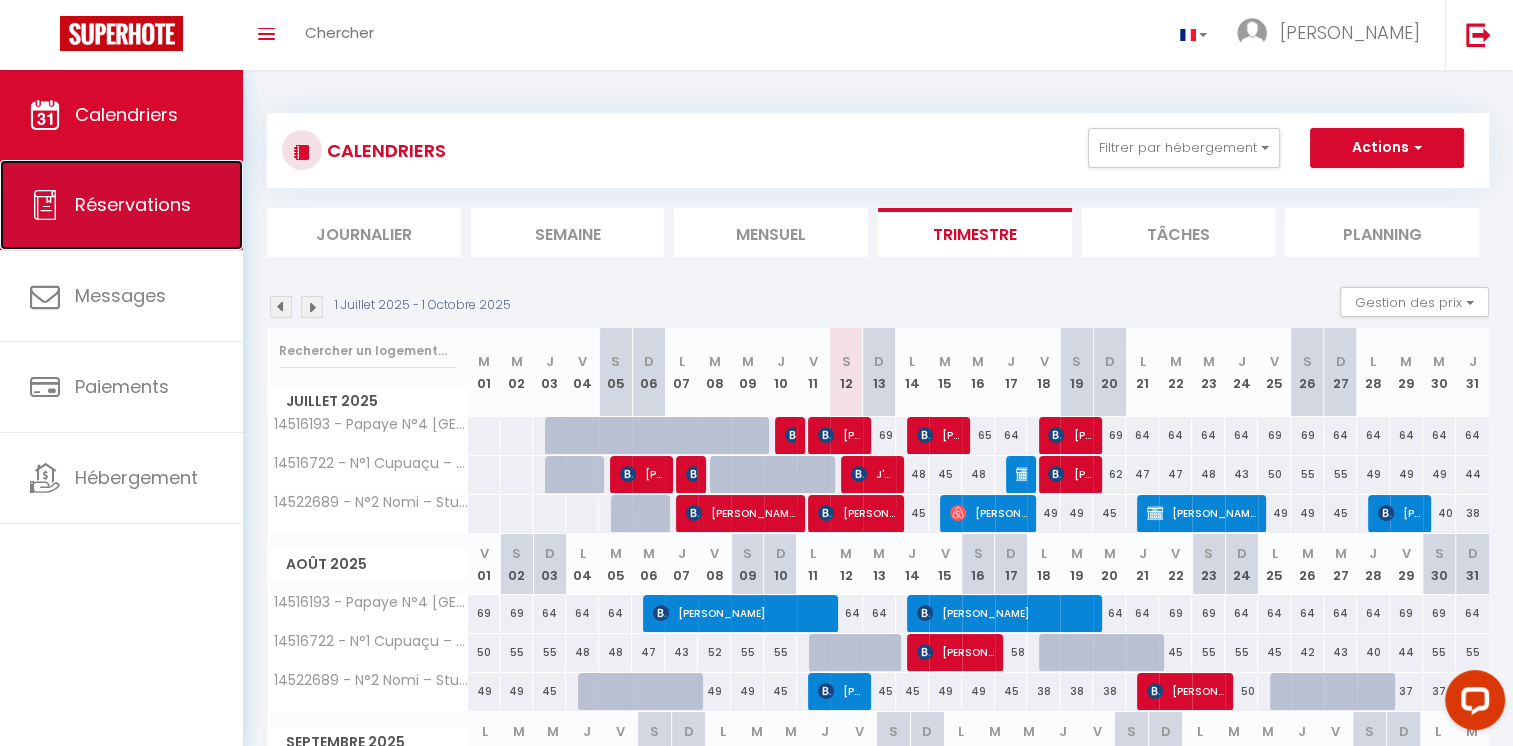 click on "Réservations" at bounding box center (133, 204) 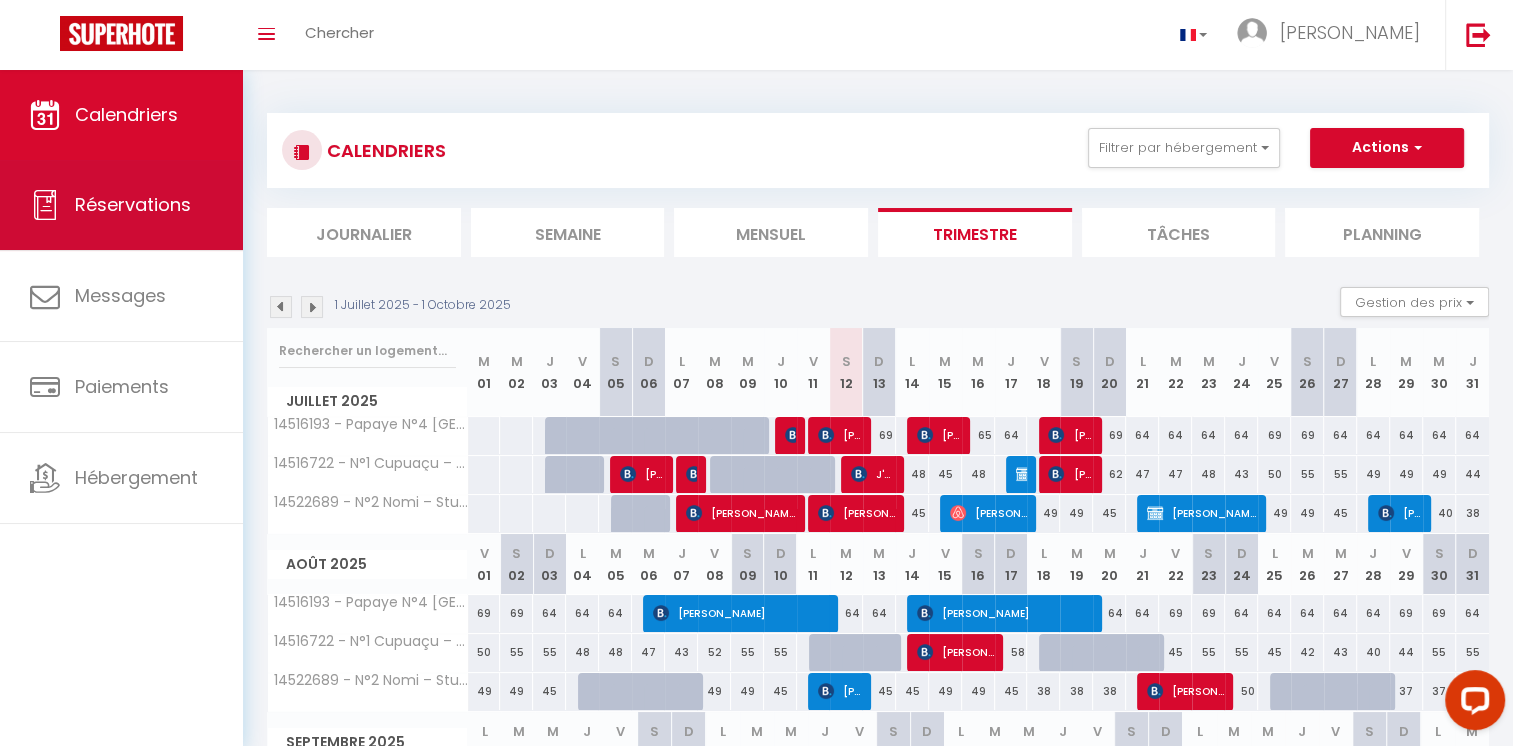 select on "not_cancelled" 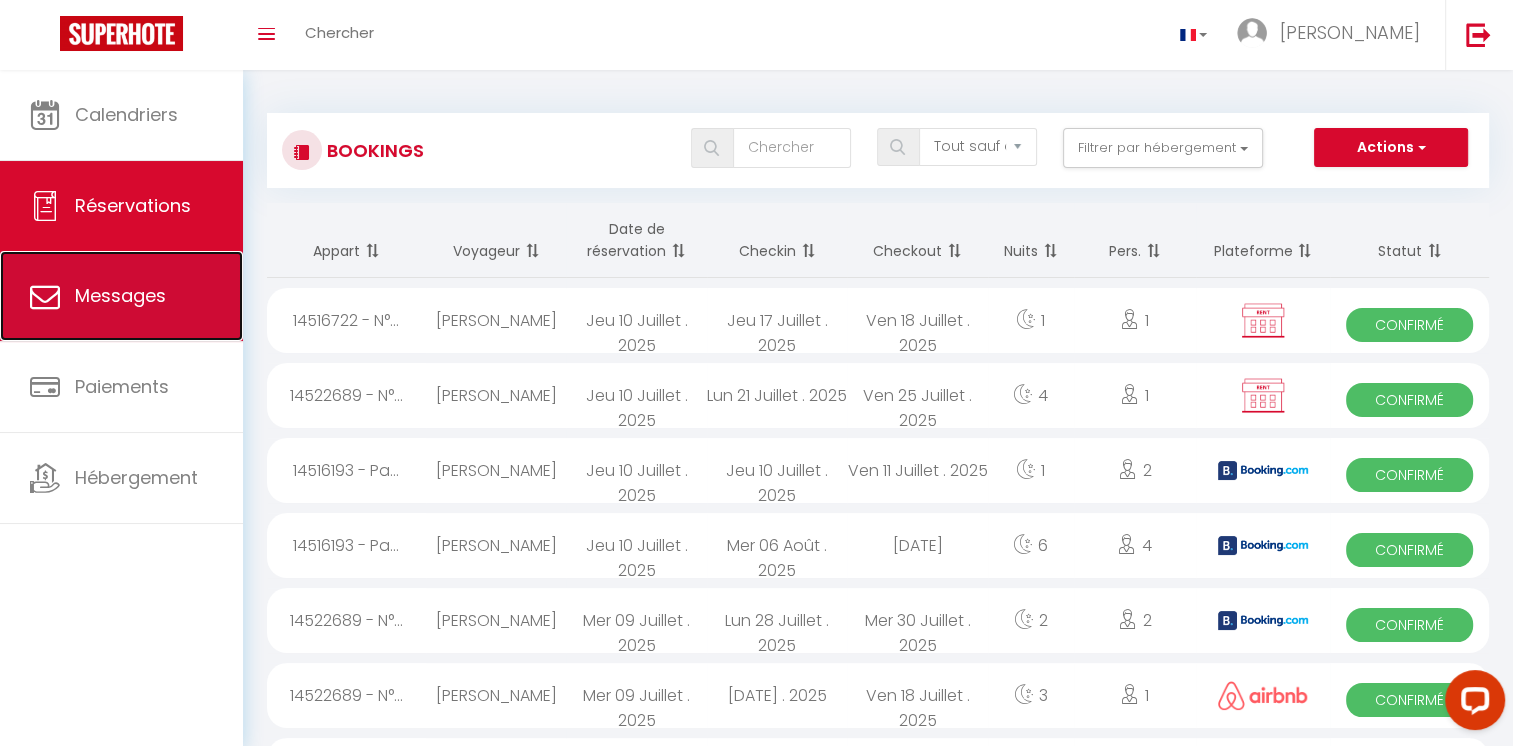 click on "Messages" at bounding box center (121, 296) 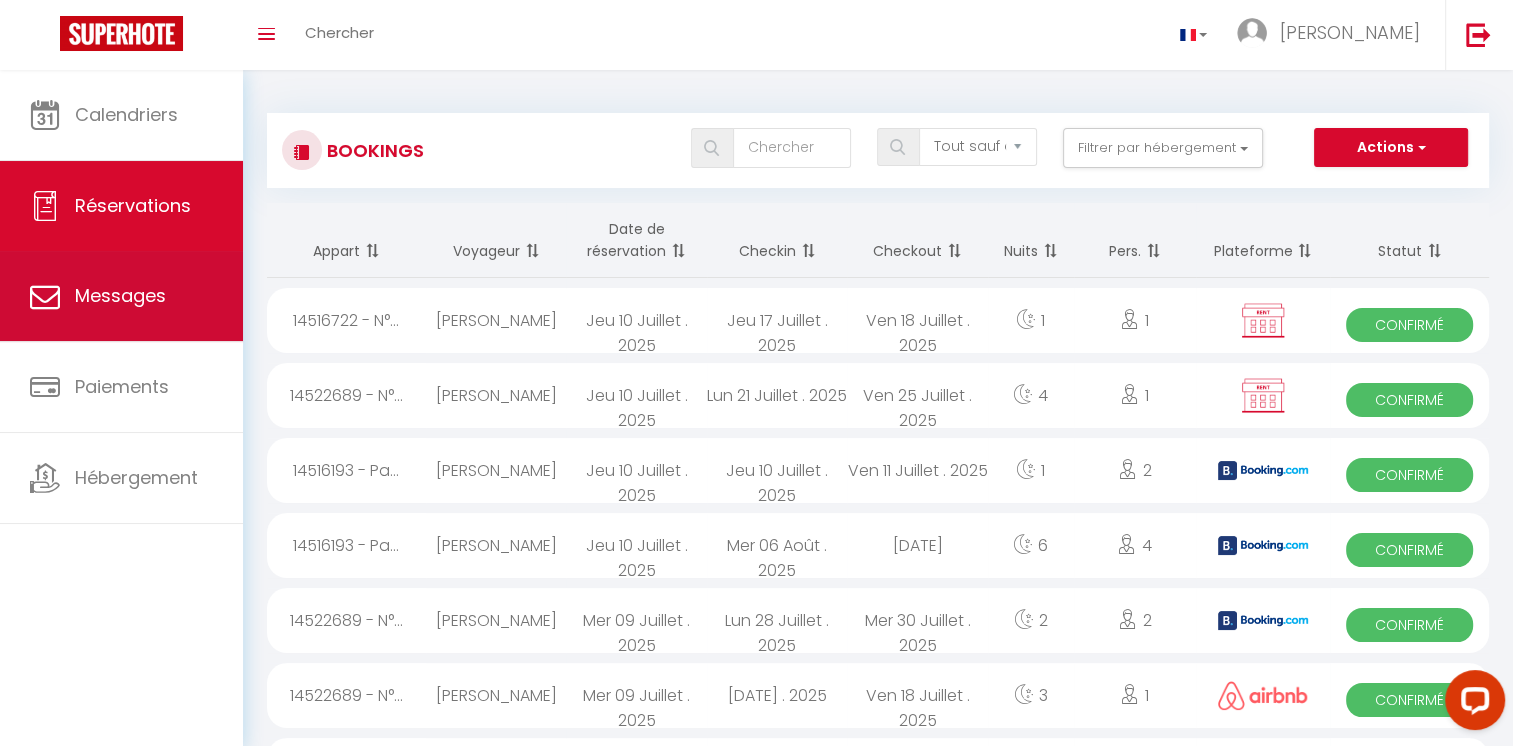 select on "message" 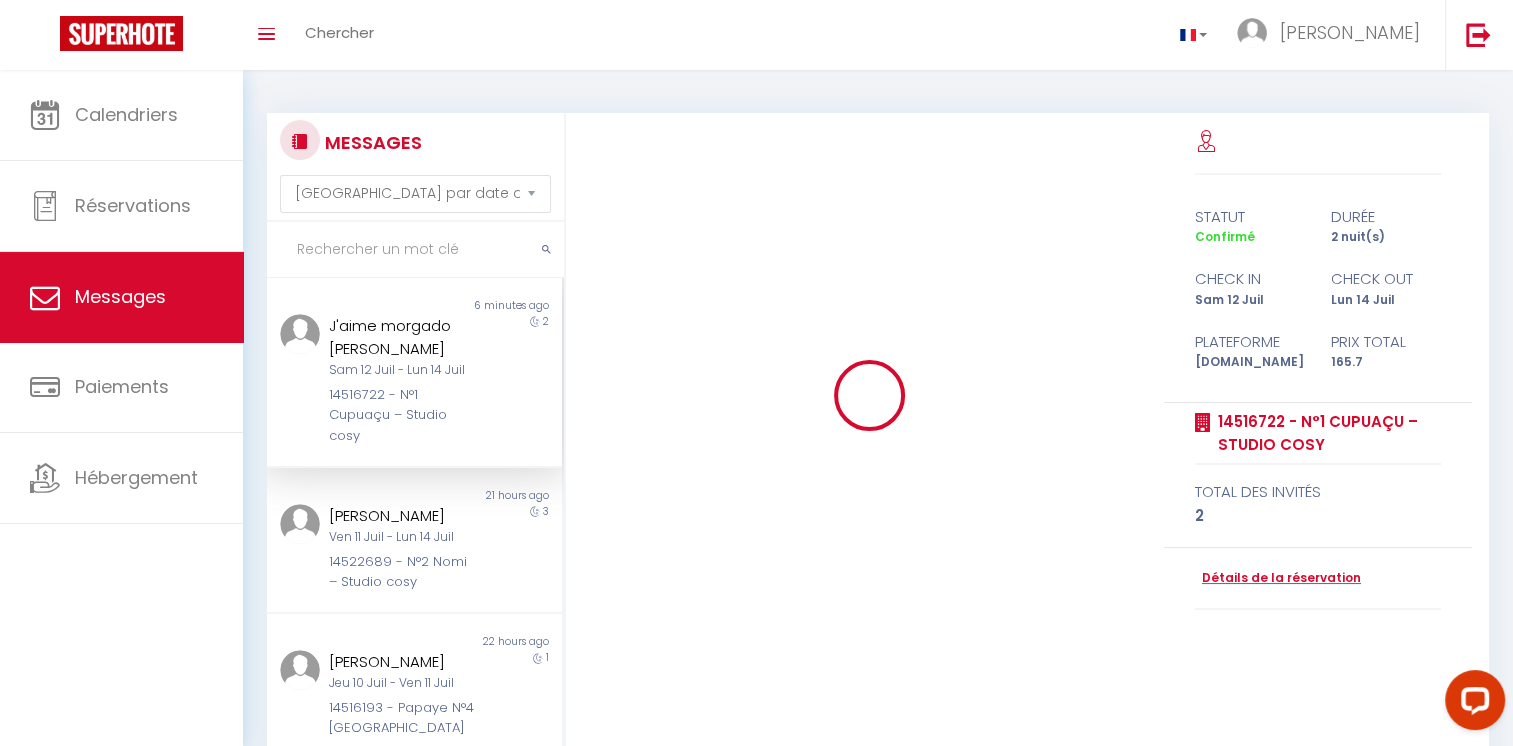 scroll, scrollTop: 4175, scrollLeft: 0, axis: vertical 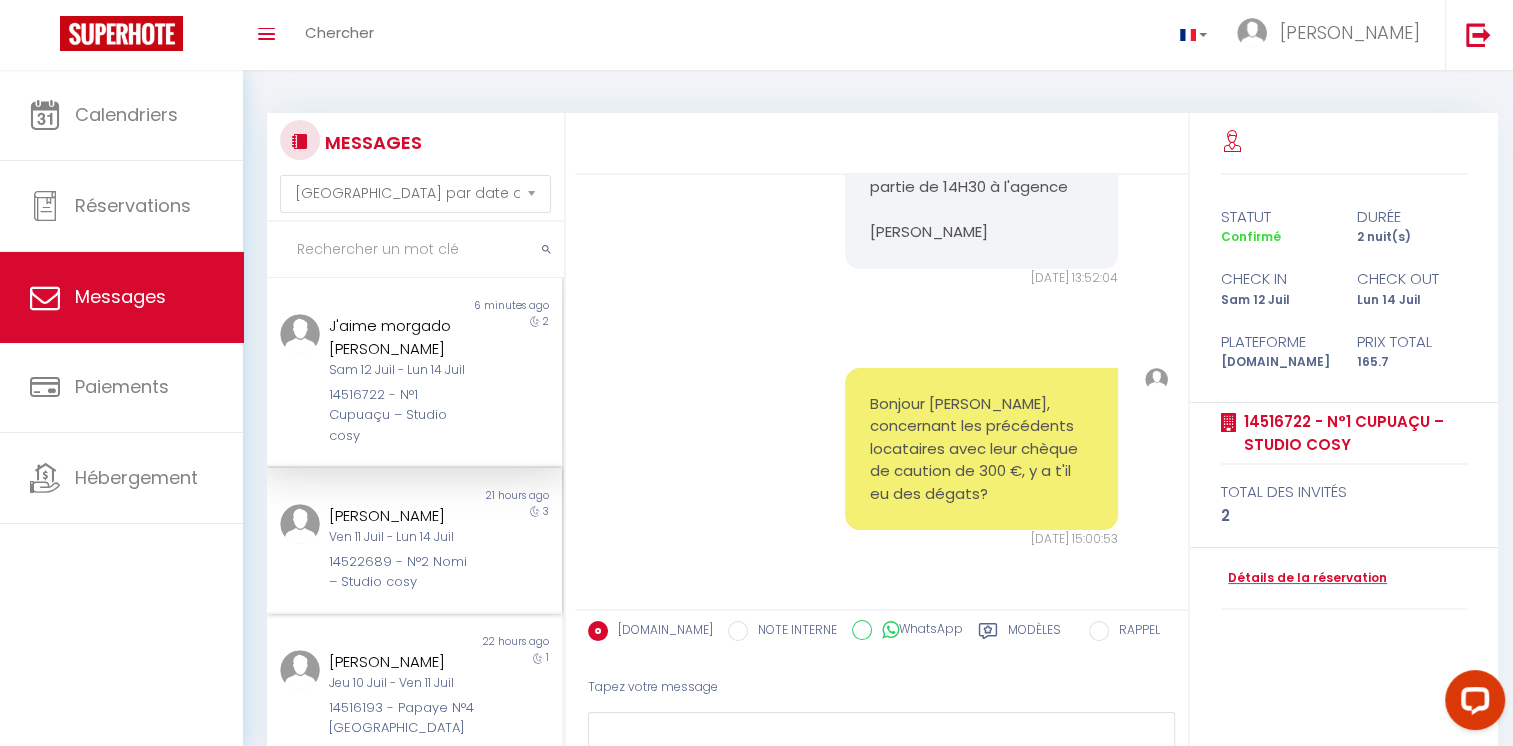 click on "Ven 11 Juil - Lun 14 Juil" at bounding box center [402, 537] 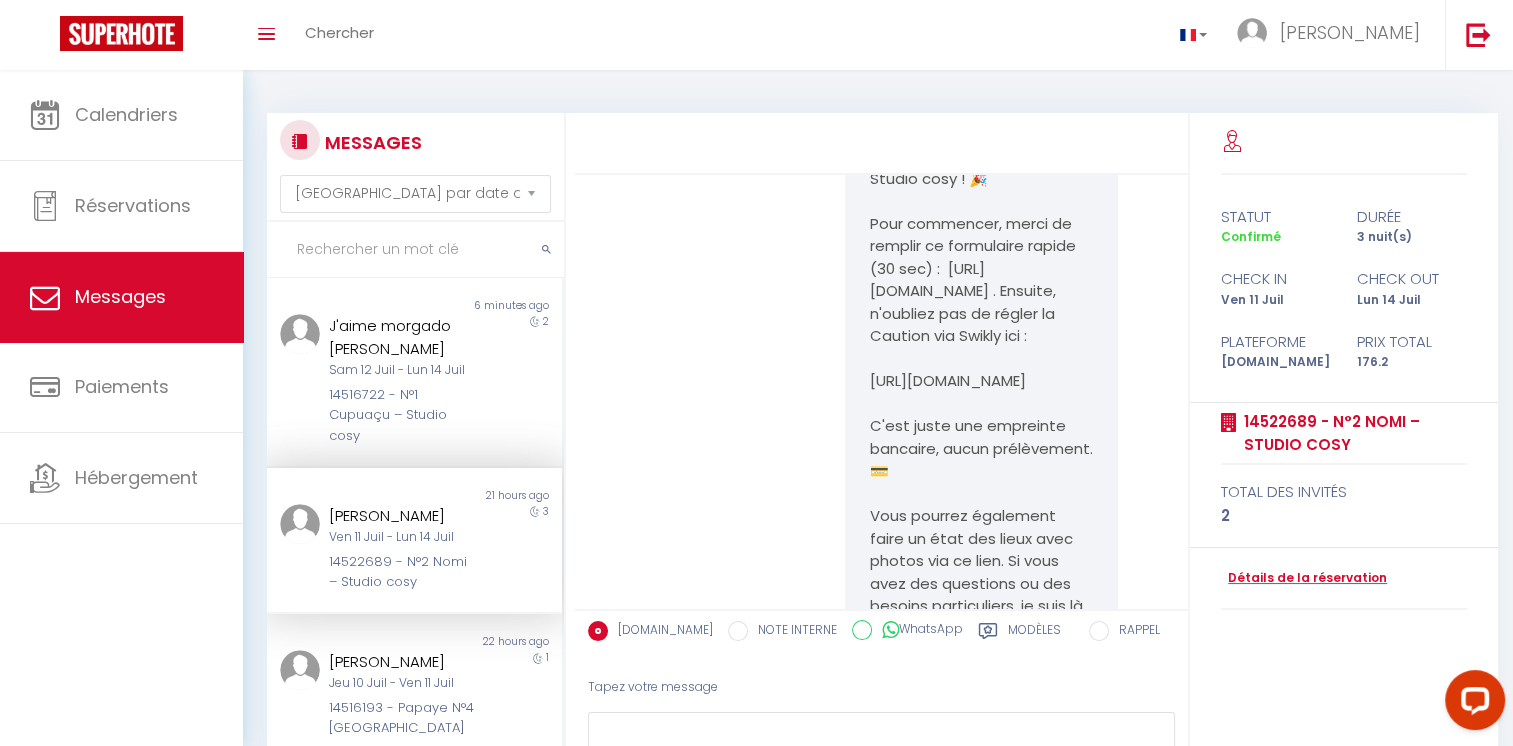 scroll, scrollTop: 6772, scrollLeft: 0, axis: vertical 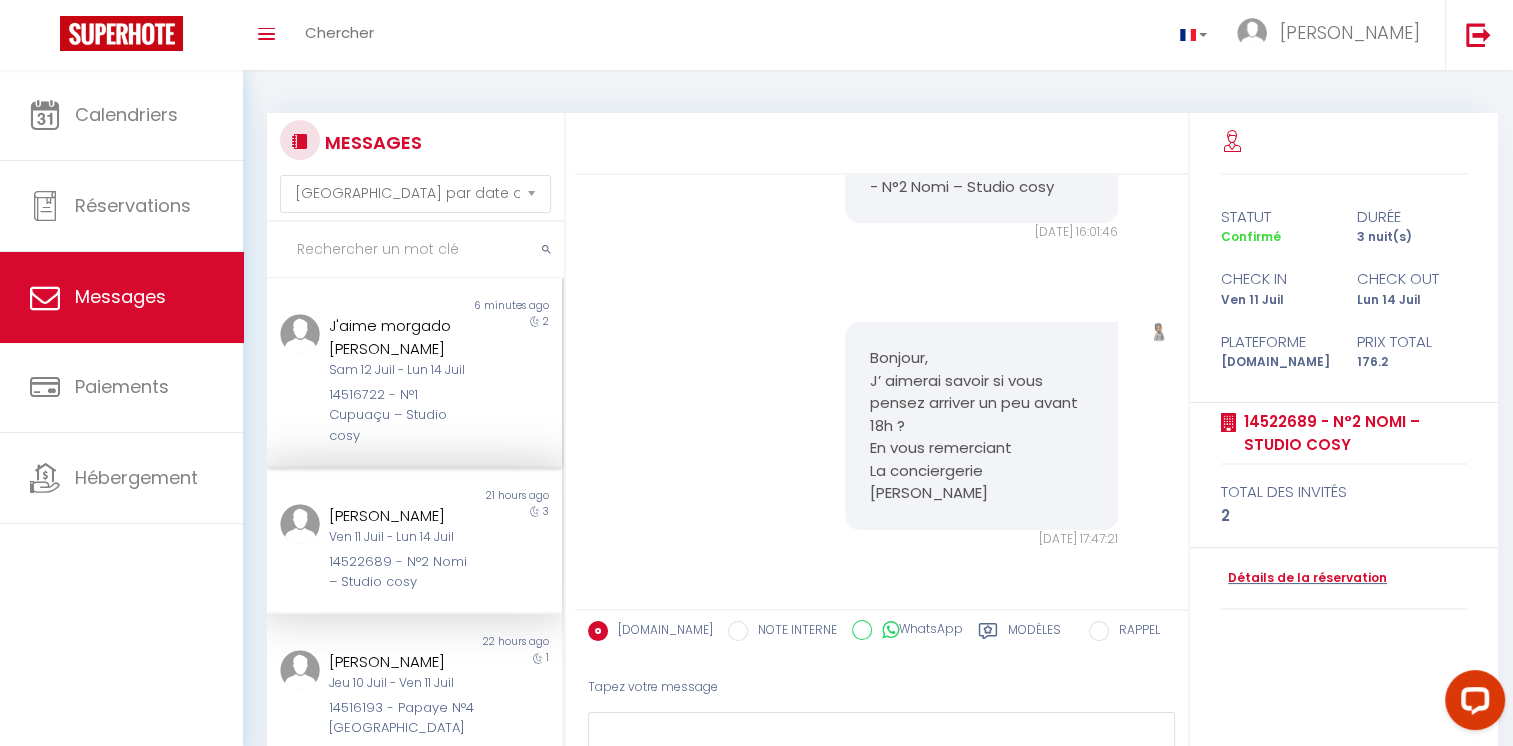 click on "14516722 - N°1 Cupuaçu – Studio cosy" at bounding box center (402, 415) 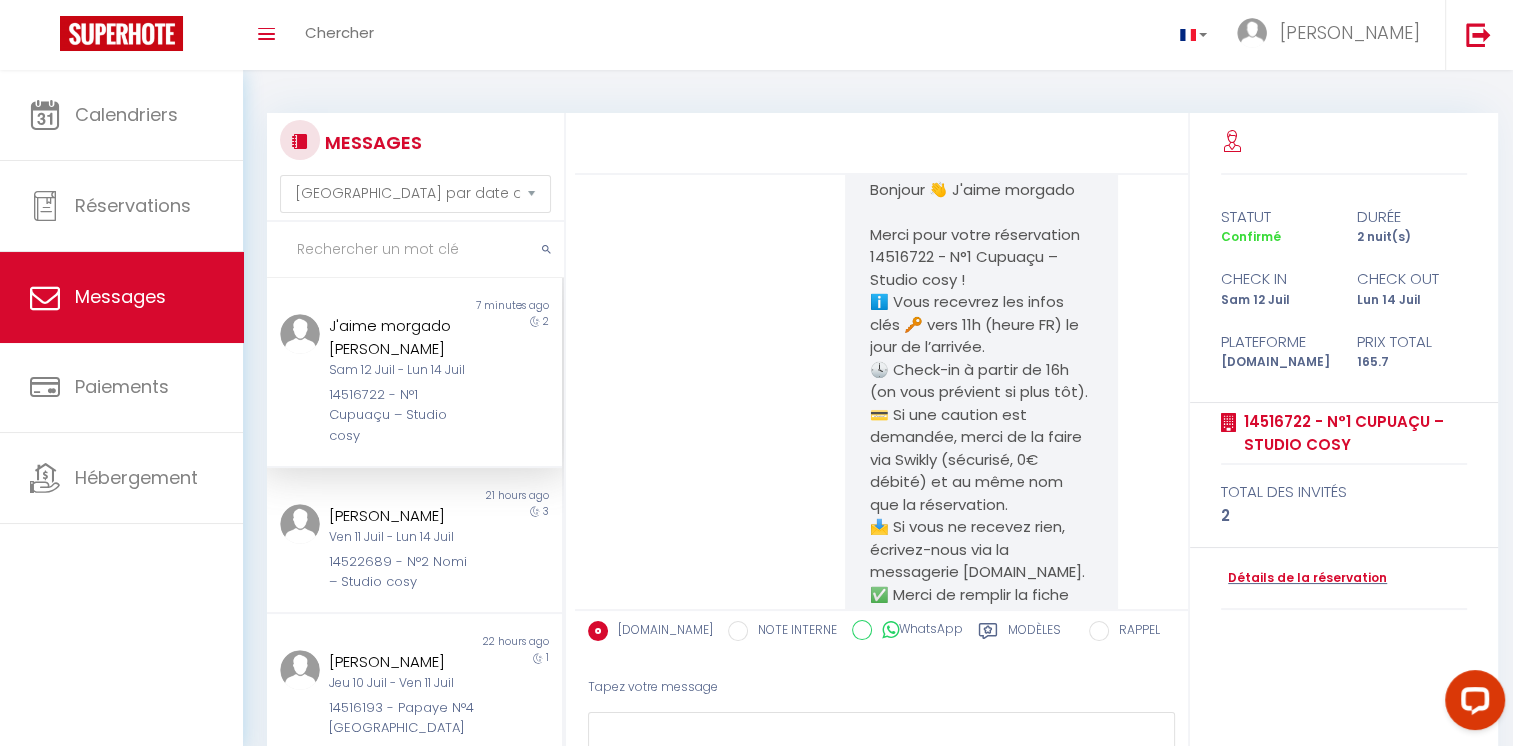 scroll, scrollTop: 0, scrollLeft: 0, axis: both 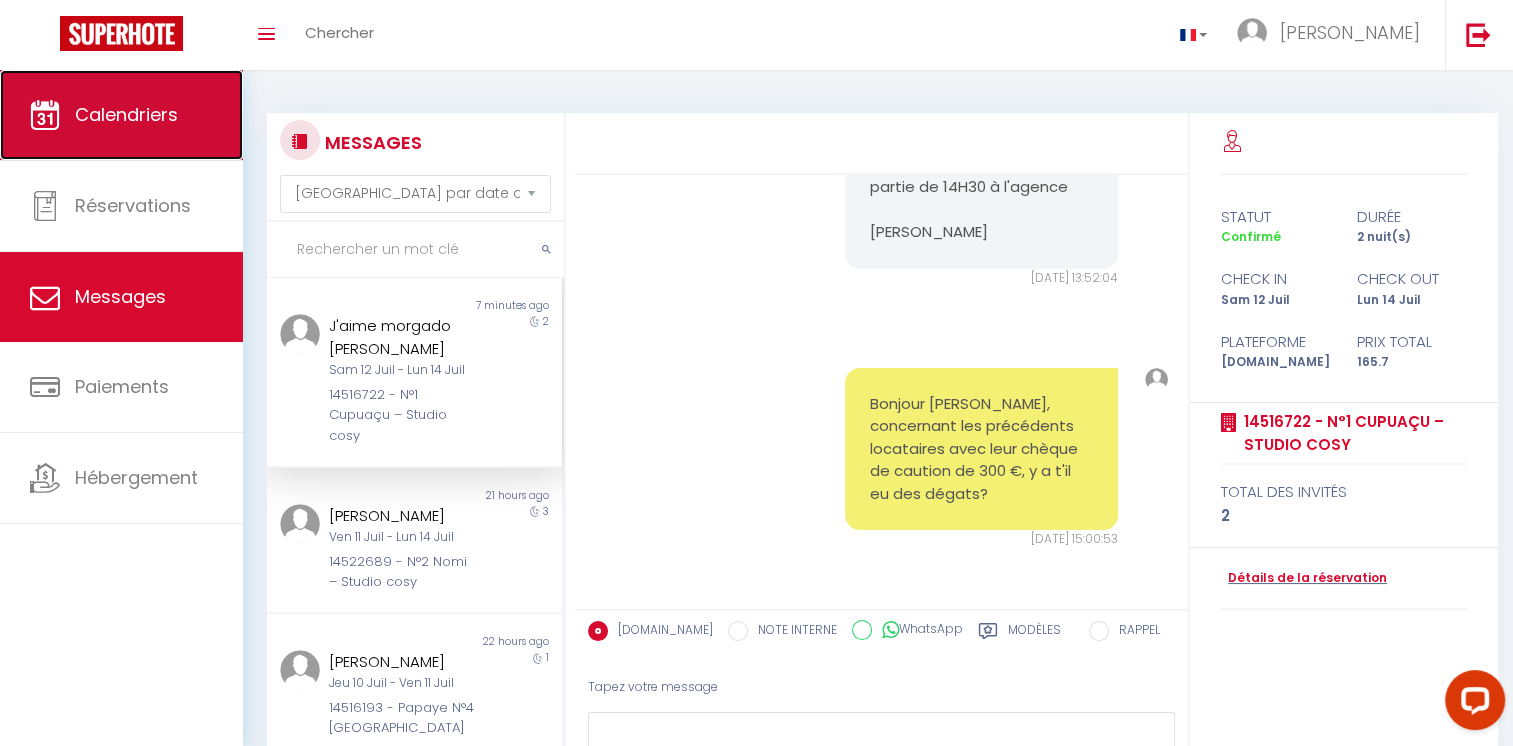 click on "Calendriers" at bounding box center (121, 115) 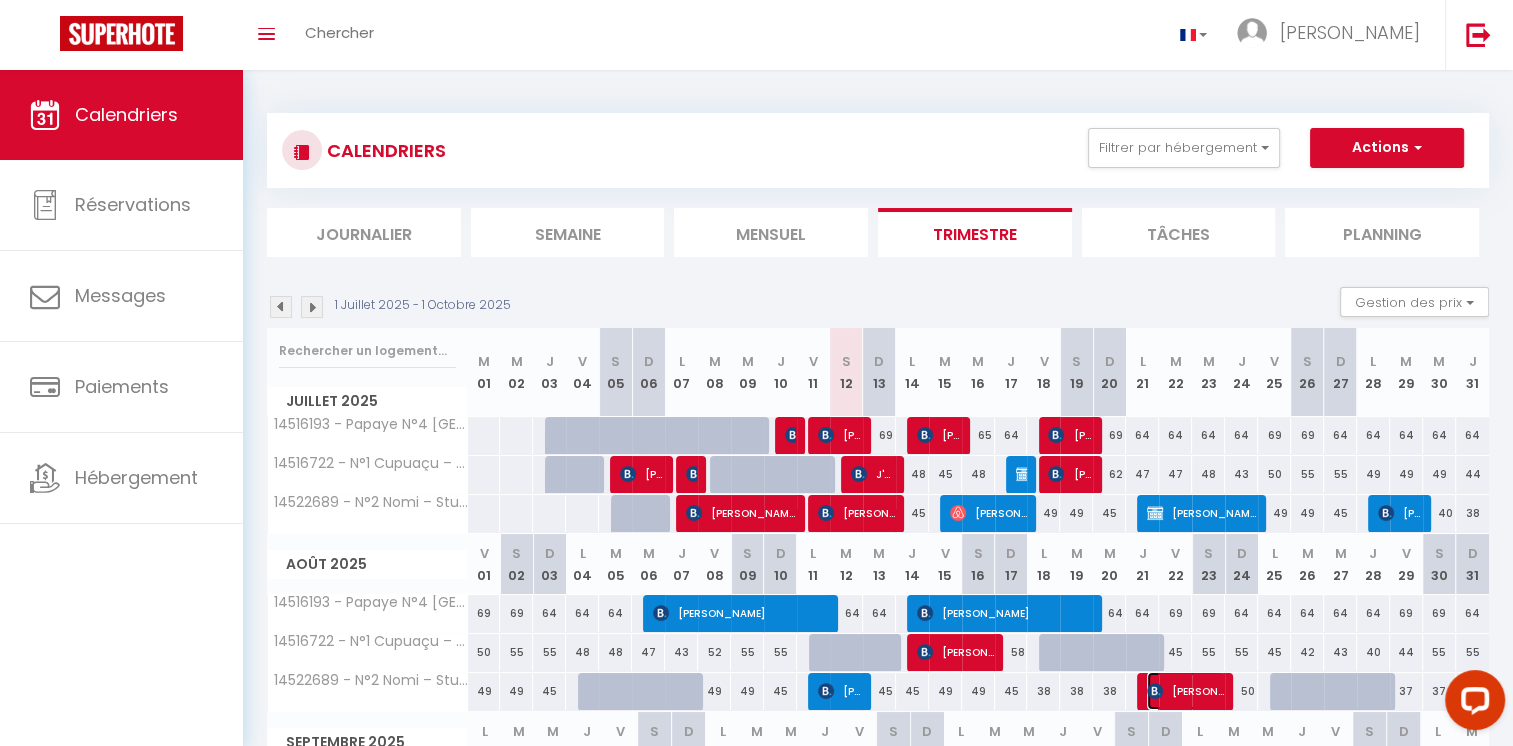 click on "[PERSON_NAME]" at bounding box center [1185, 691] 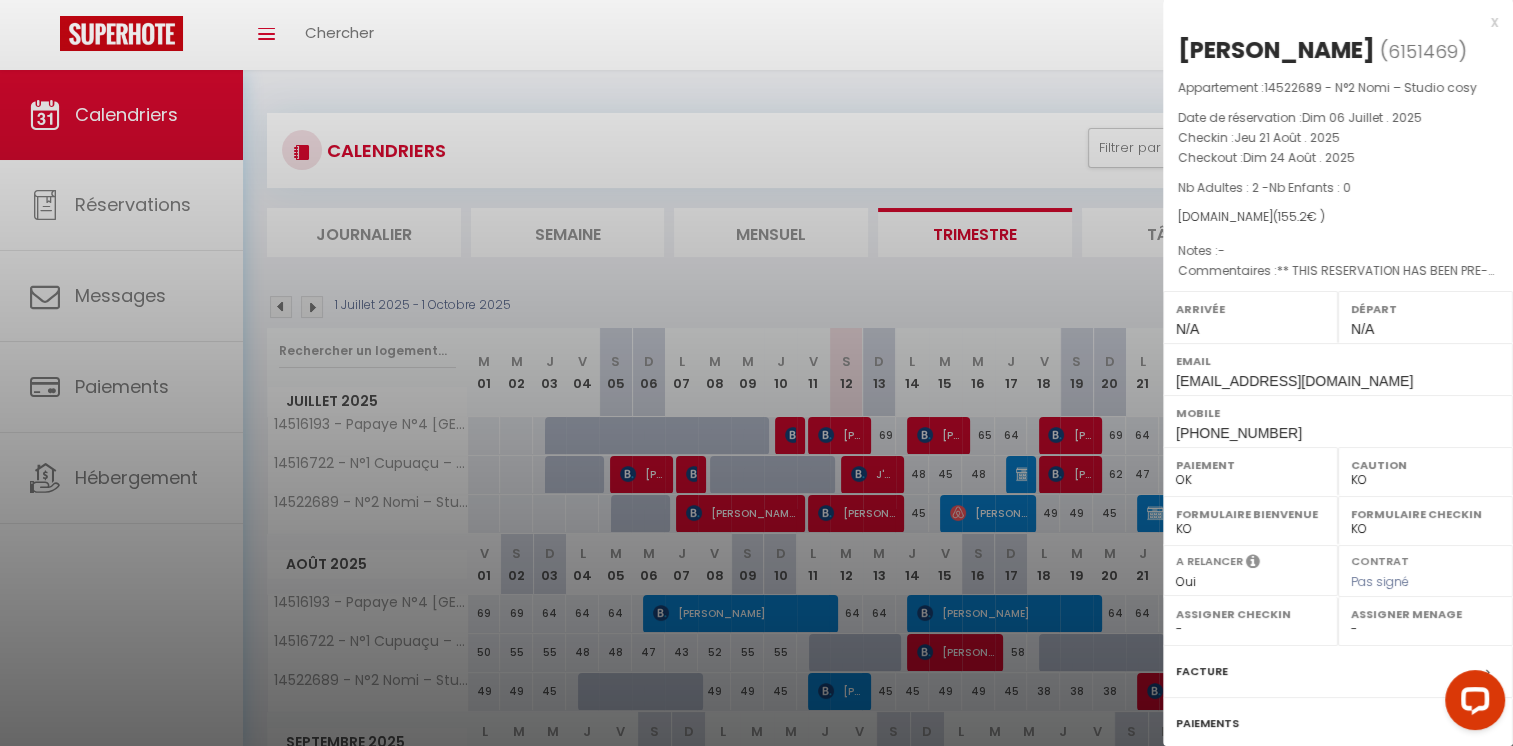 click at bounding box center [756, 373] 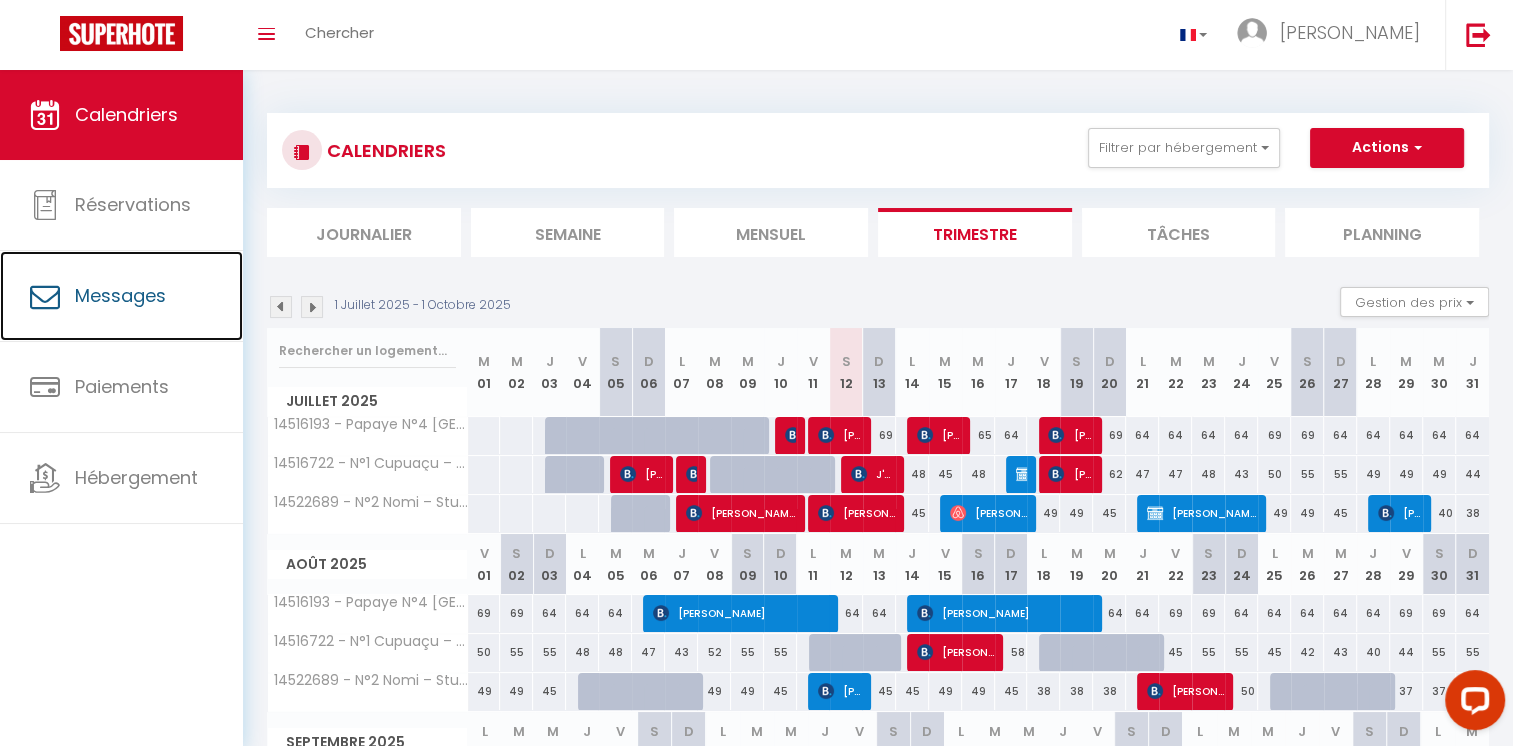 click on "Messages" at bounding box center [121, 296] 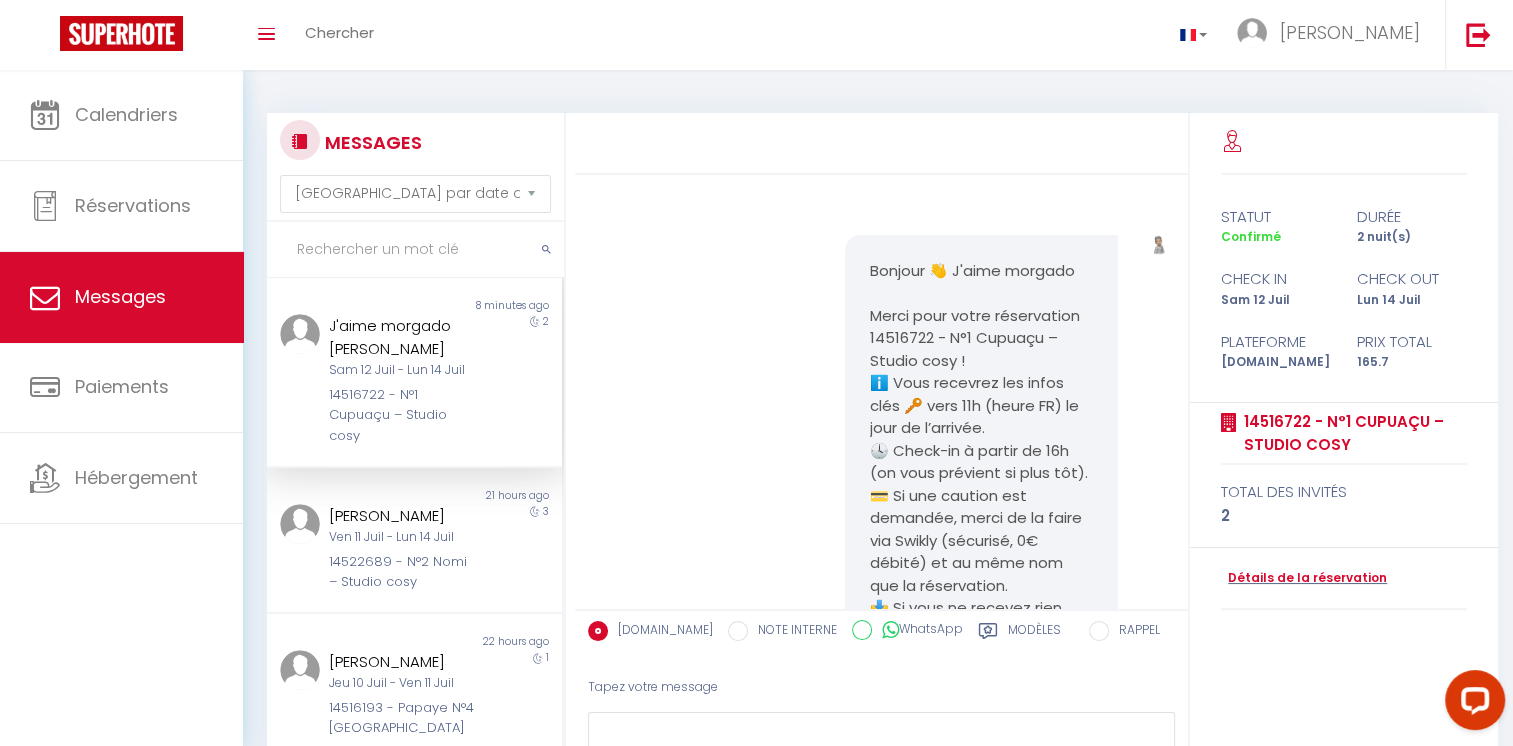 scroll, scrollTop: 4175, scrollLeft: 0, axis: vertical 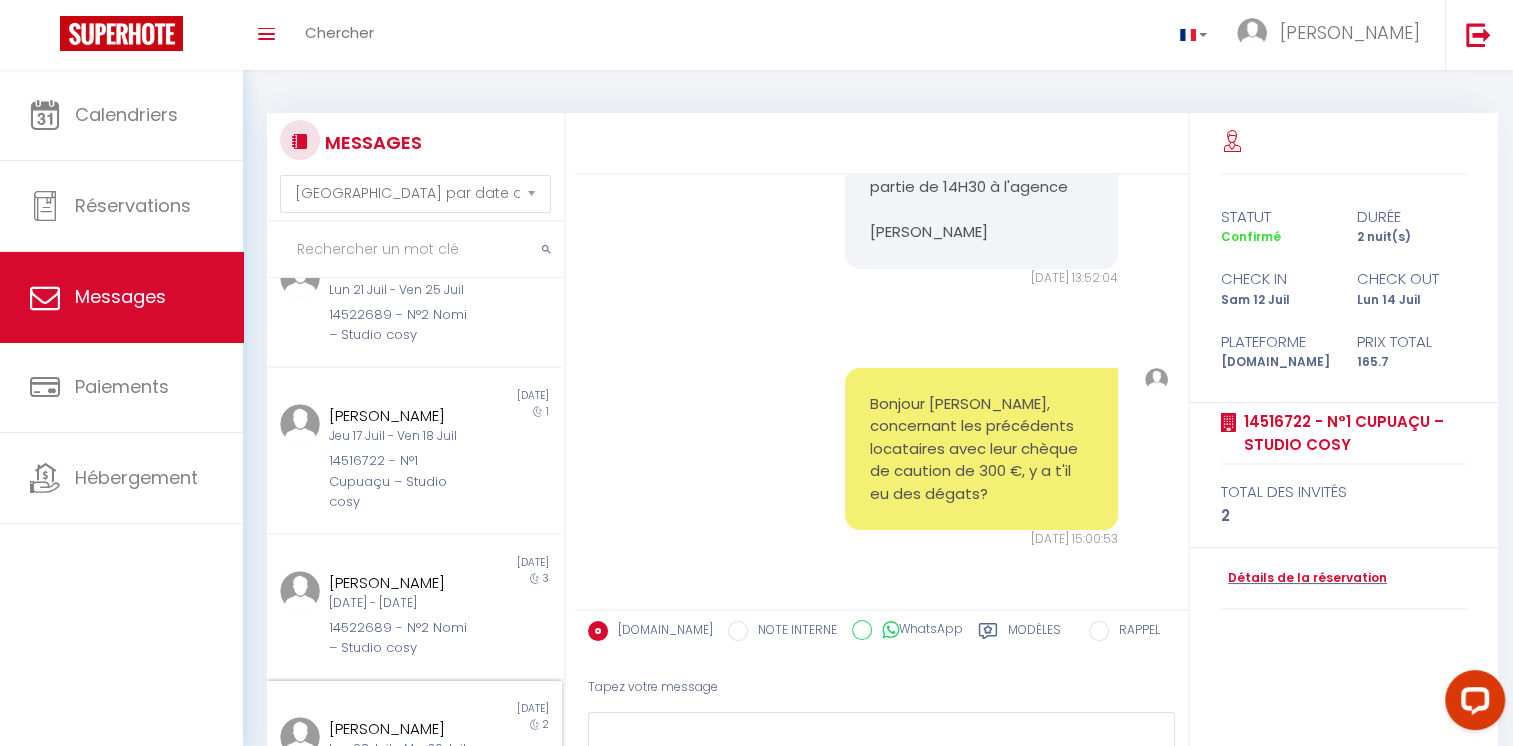 click on "[DATE]" at bounding box center [487, 709] 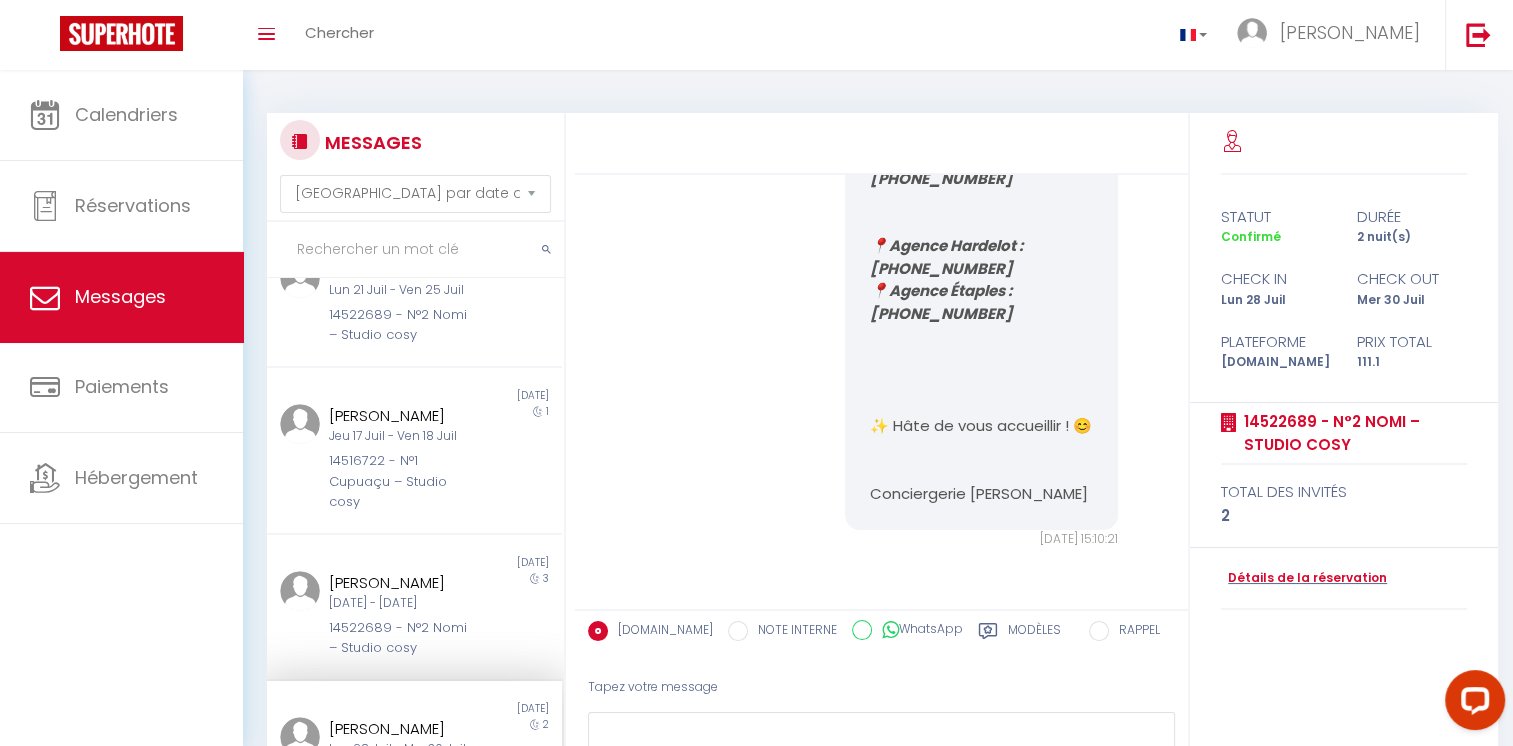 scroll, scrollTop: 2760, scrollLeft: 0, axis: vertical 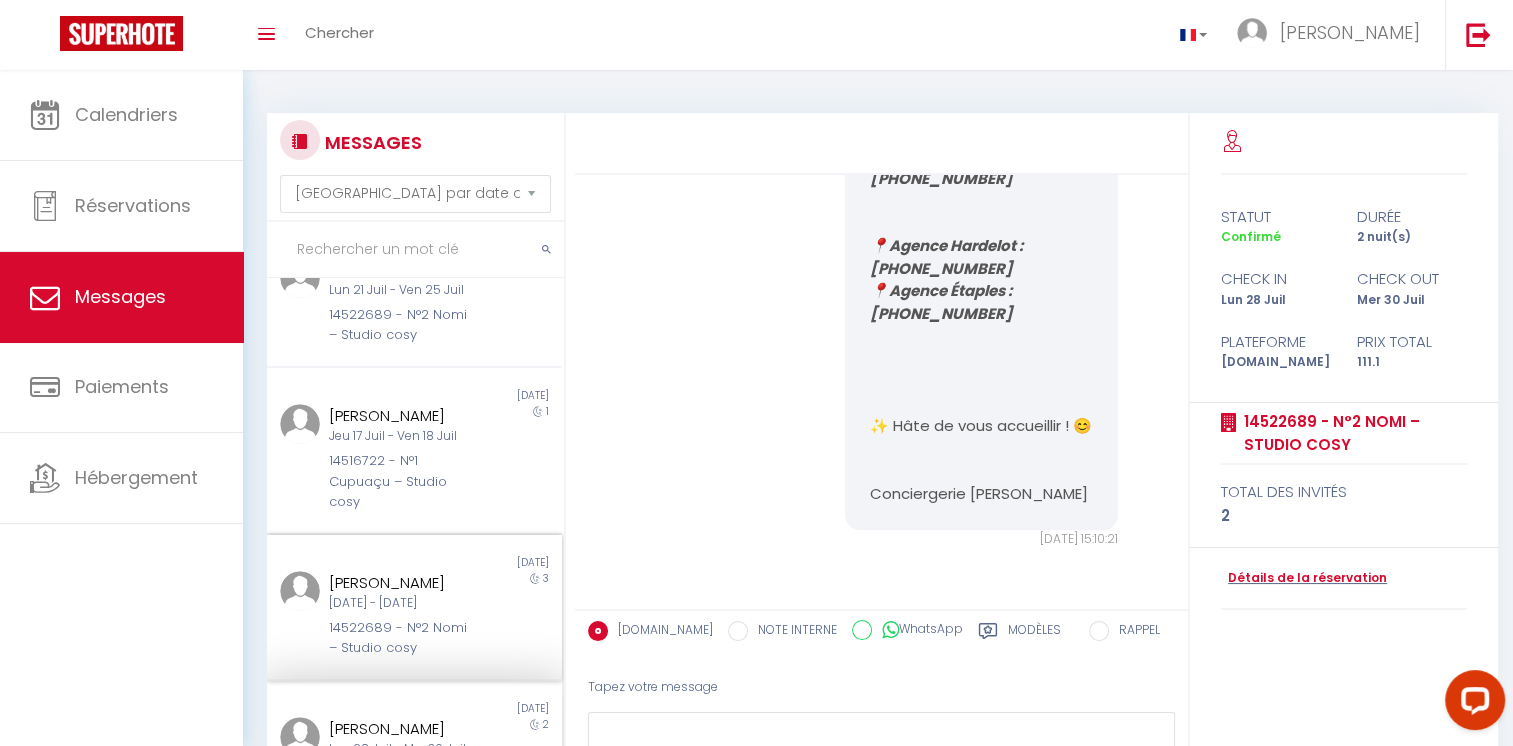 click on "[PERSON_NAME]   [DATE] - [DATE]   14522689 - N°2 Nomi – Studio cosy" at bounding box center [402, 615] 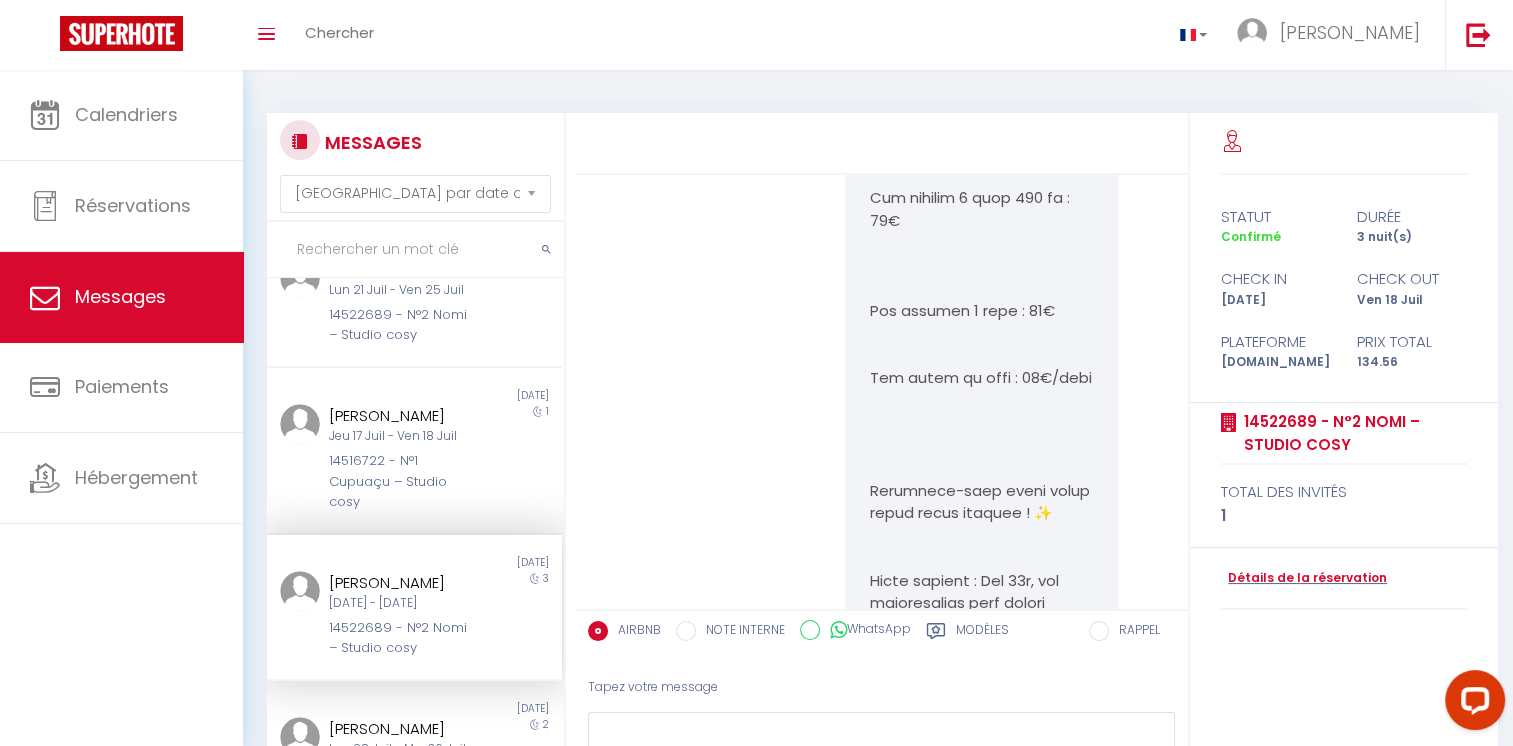 scroll, scrollTop: 3432, scrollLeft: 0, axis: vertical 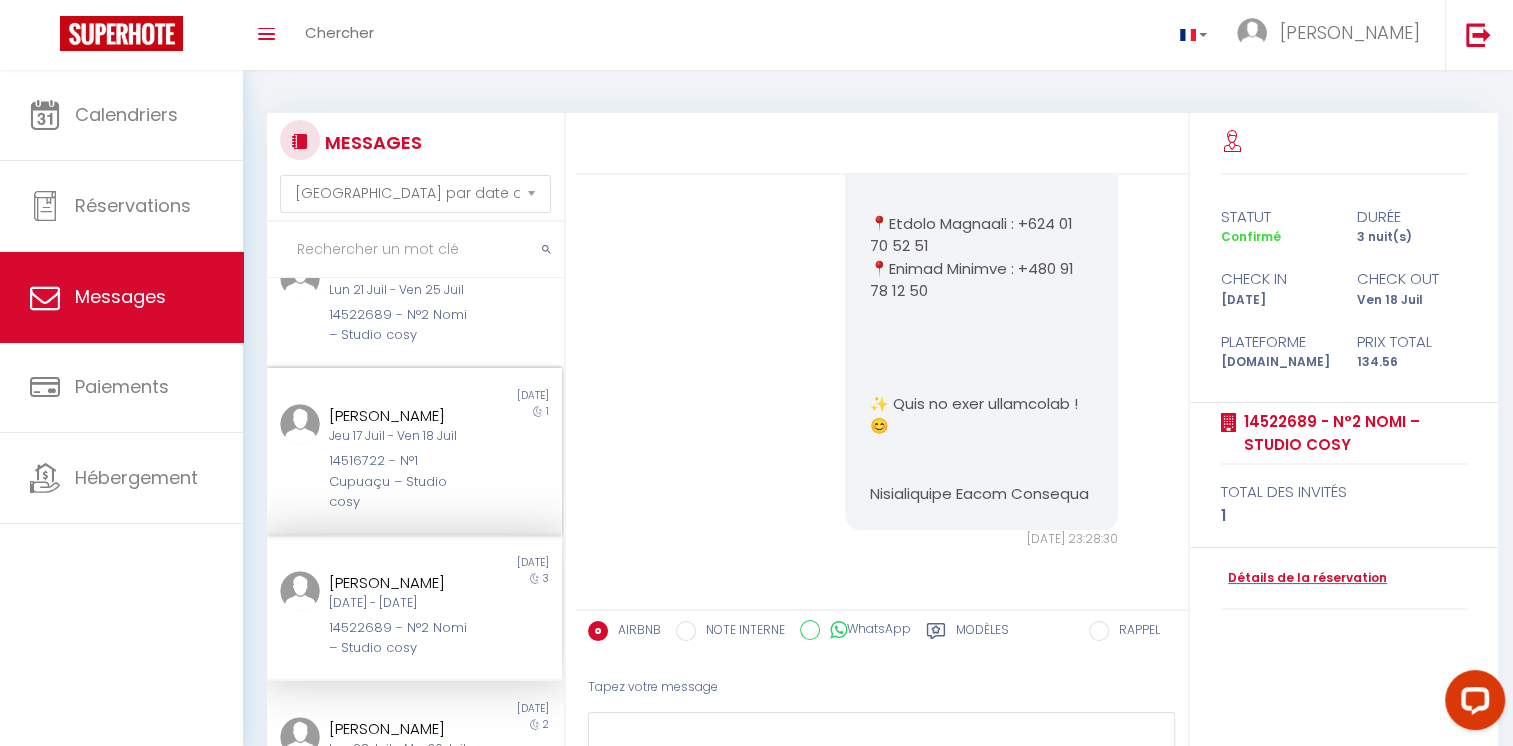 click on "14516722 - N°1 Cupuaçu – Studio cosy" at bounding box center [402, 481] 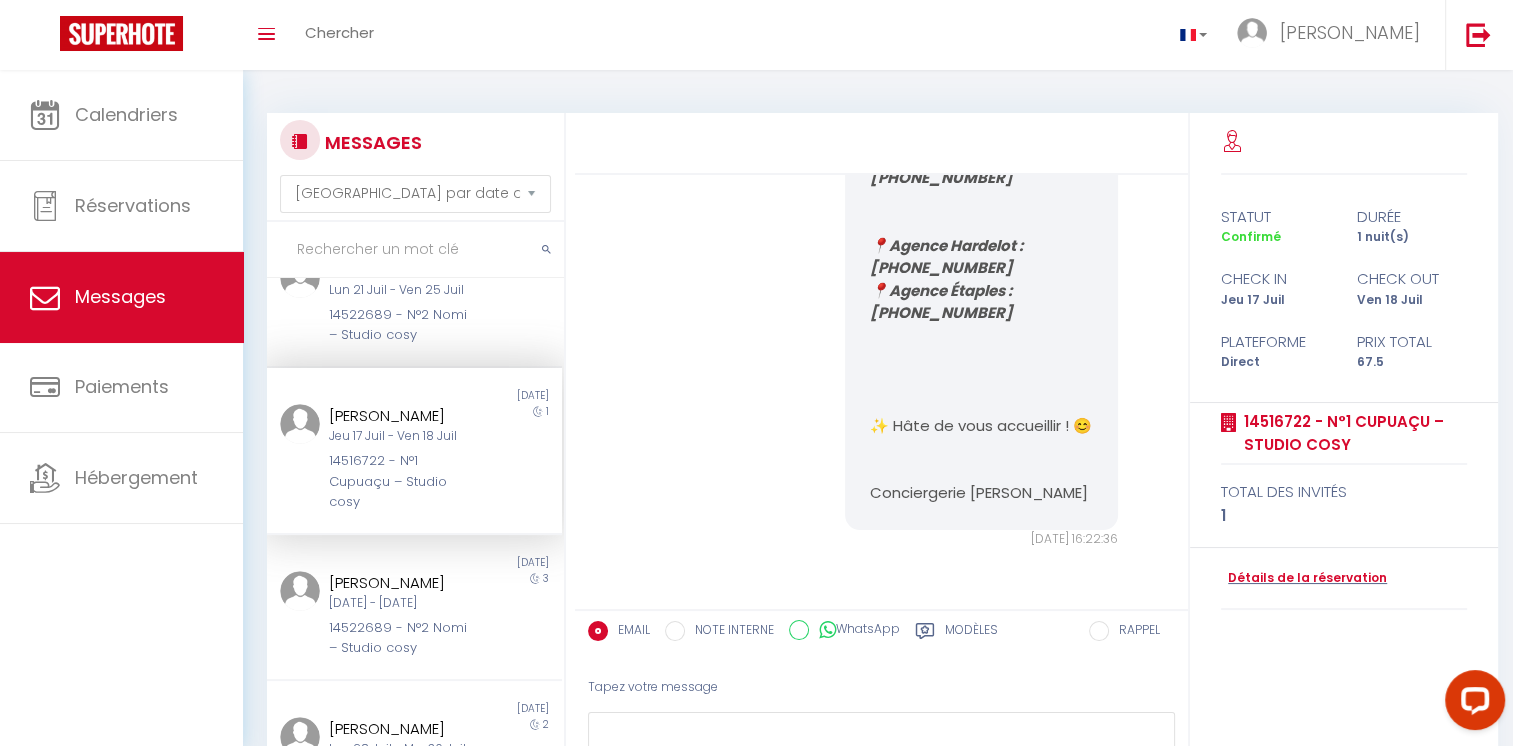scroll, scrollTop: 2049, scrollLeft: 0, axis: vertical 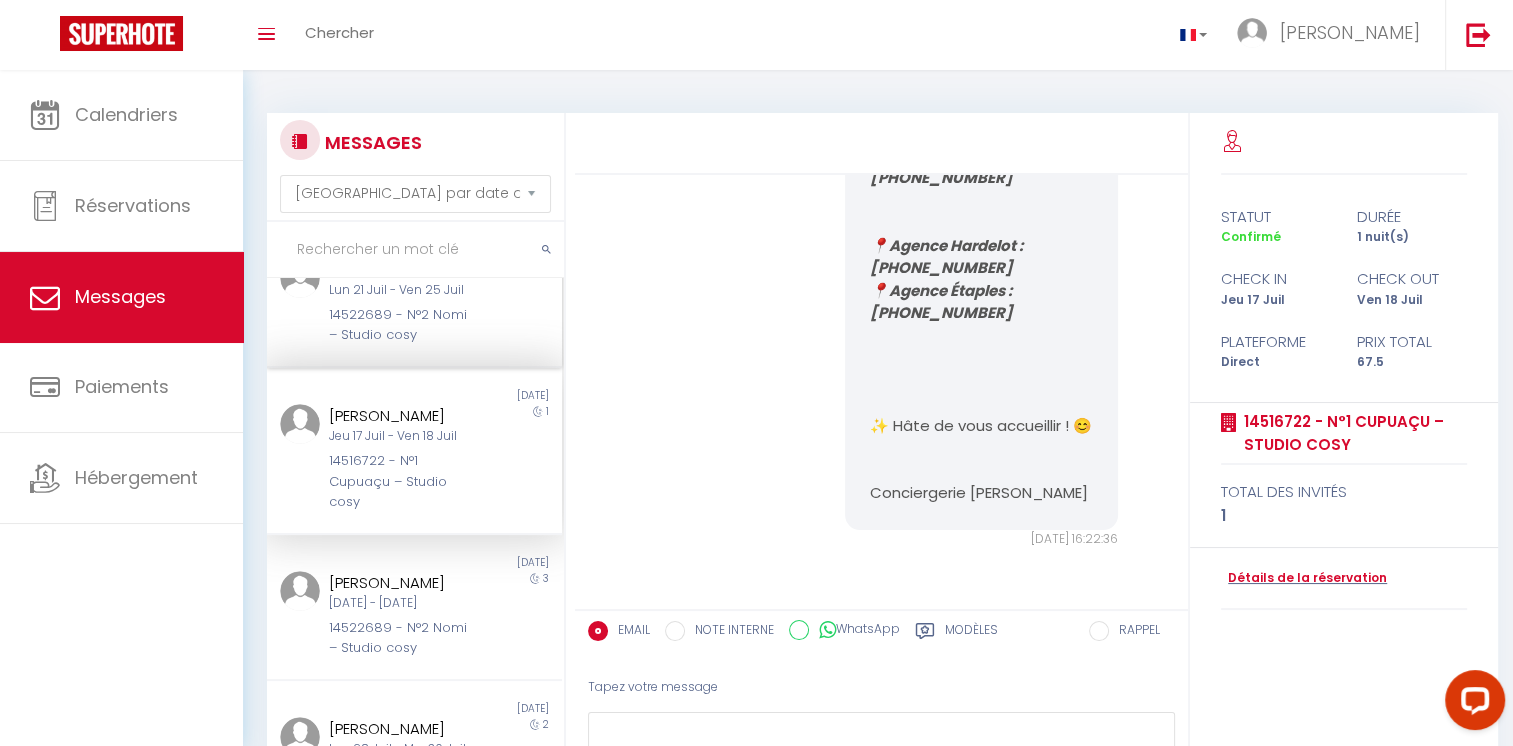 click on "14522689 - N°2 Nomi – Studio cosy" at bounding box center (402, 325) 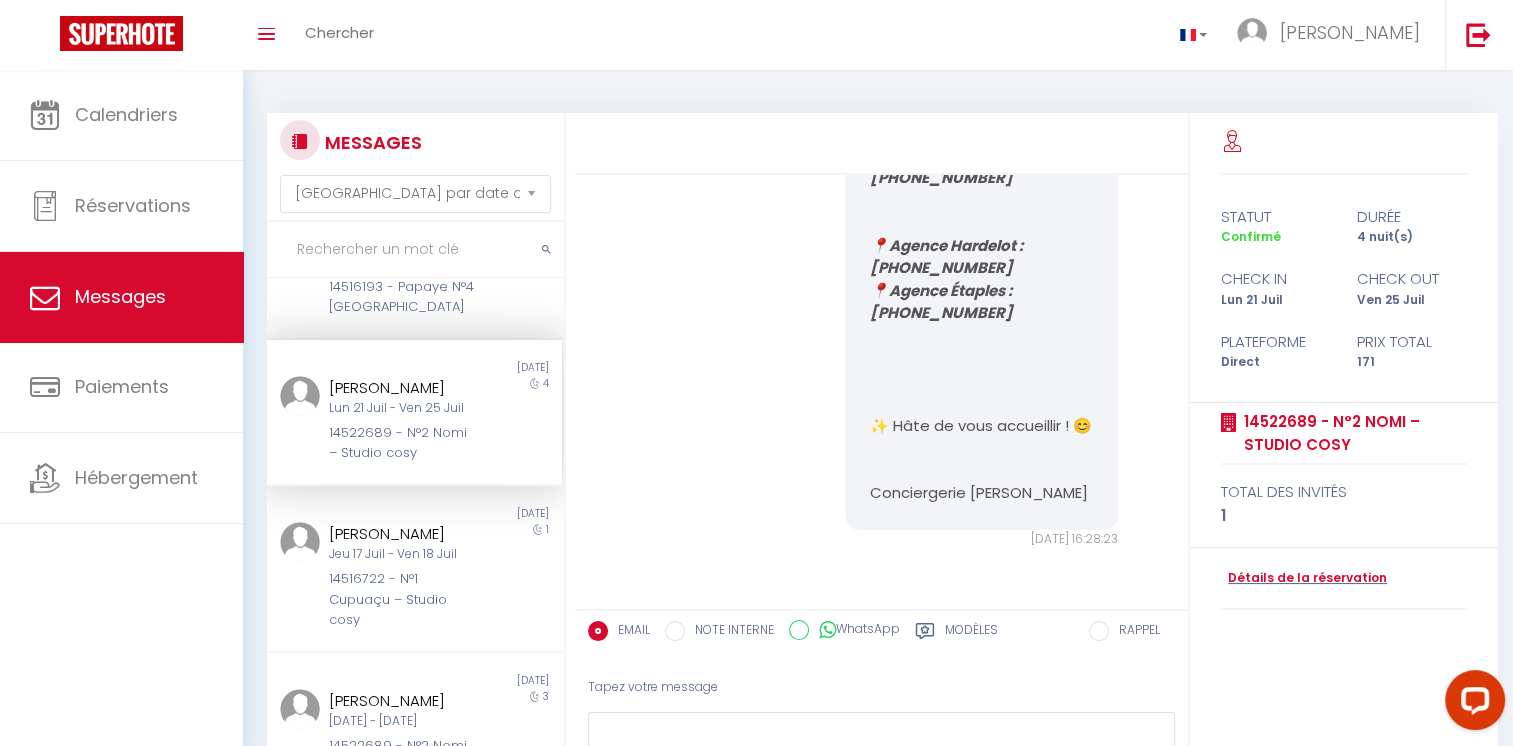 scroll, scrollTop: 820, scrollLeft: 0, axis: vertical 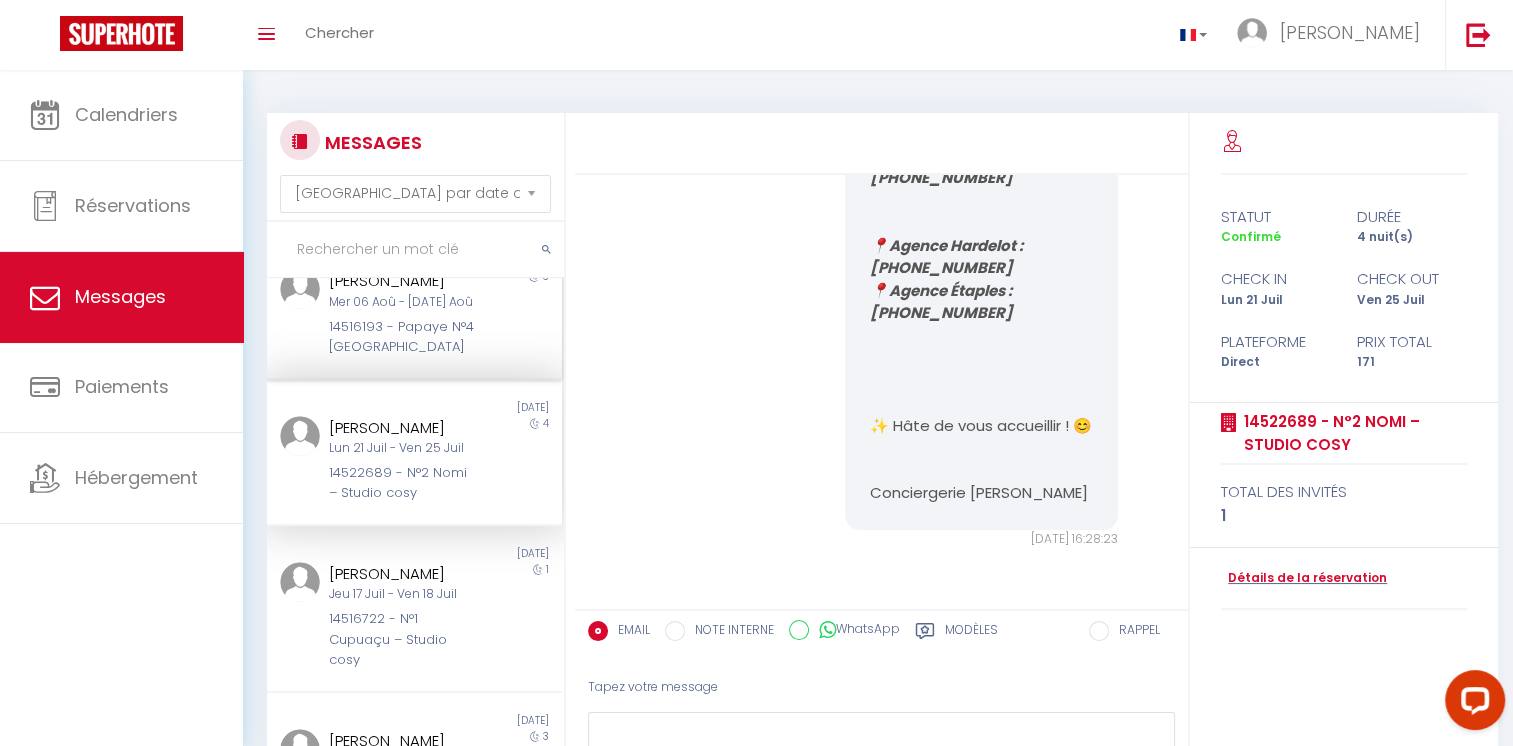 click on "Mer 06 Aoû - [DATE] Aoû" at bounding box center (402, 302) 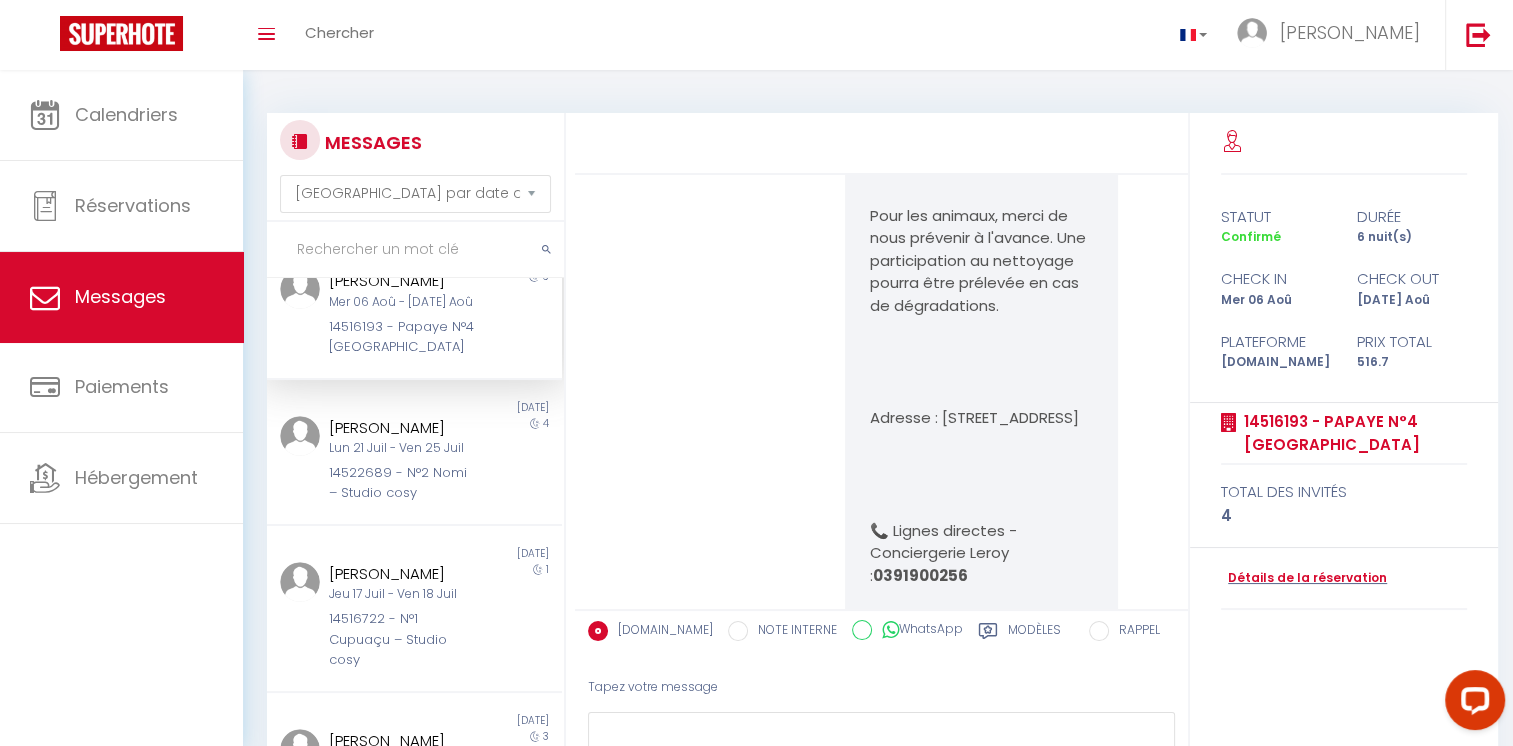 scroll, scrollTop: 2760, scrollLeft: 0, axis: vertical 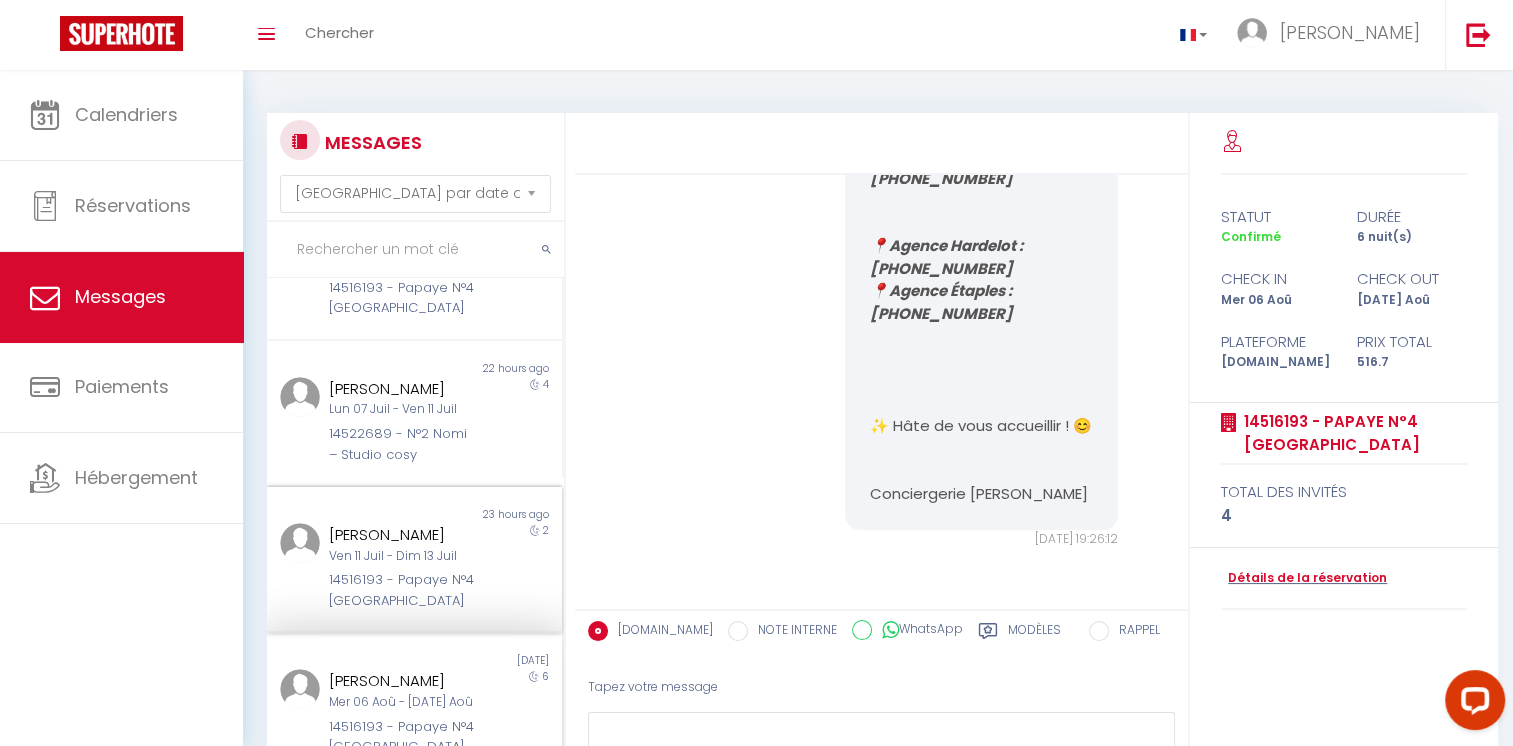 click on "[PERSON_NAME]" at bounding box center (402, 535) 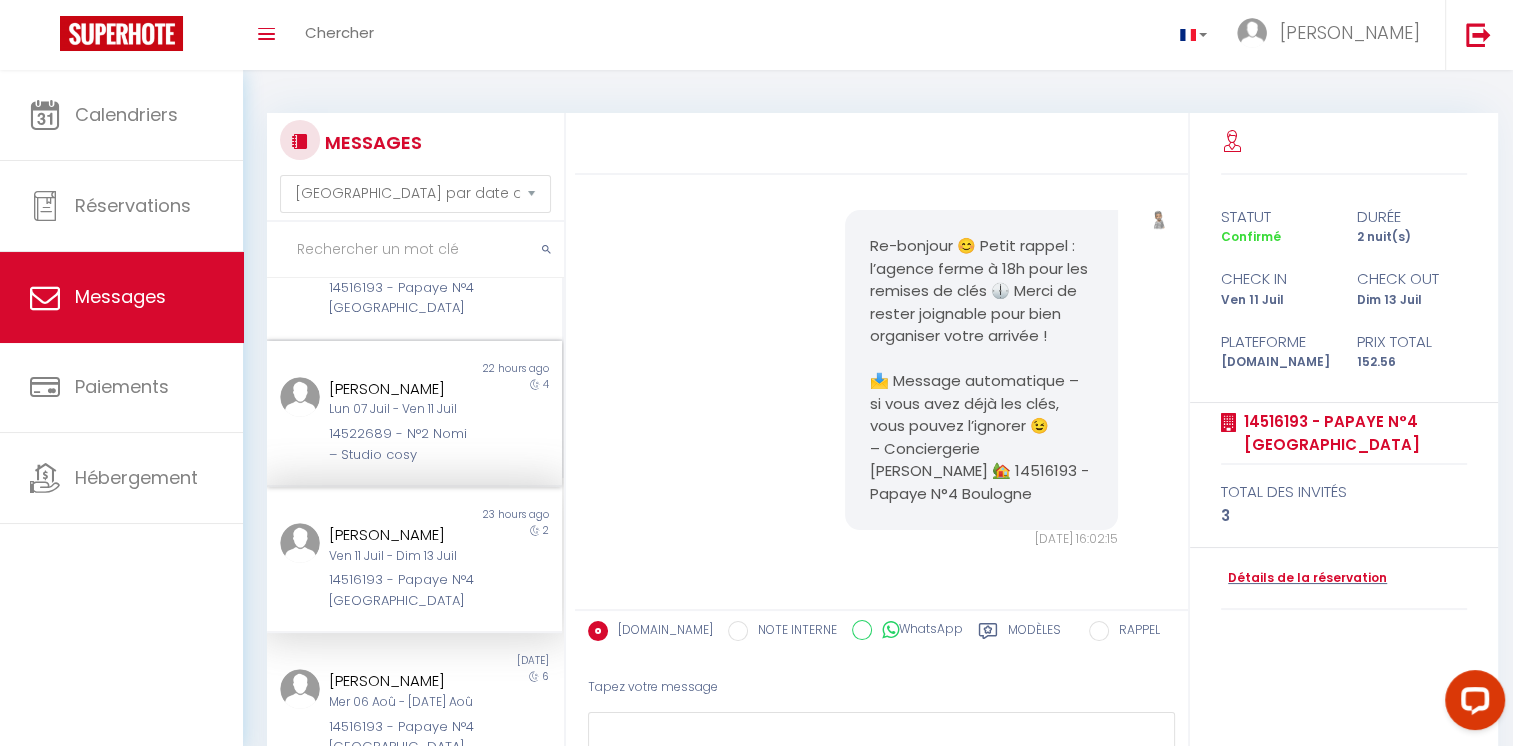 click on "14522689 - N°2 Nomi – Studio cosy" at bounding box center [402, 444] 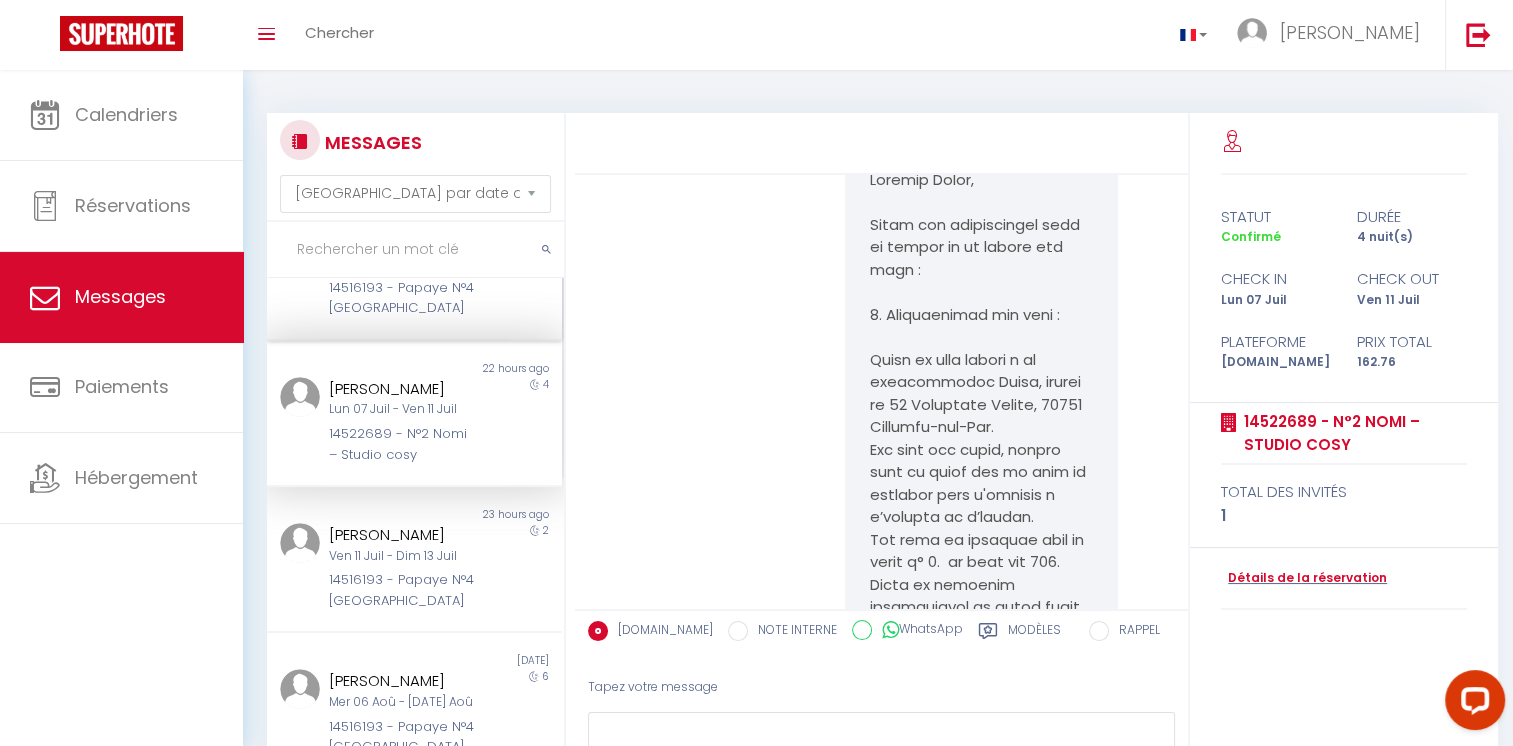scroll, scrollTop: 10111, scrollLeft: 0, axis: vertical 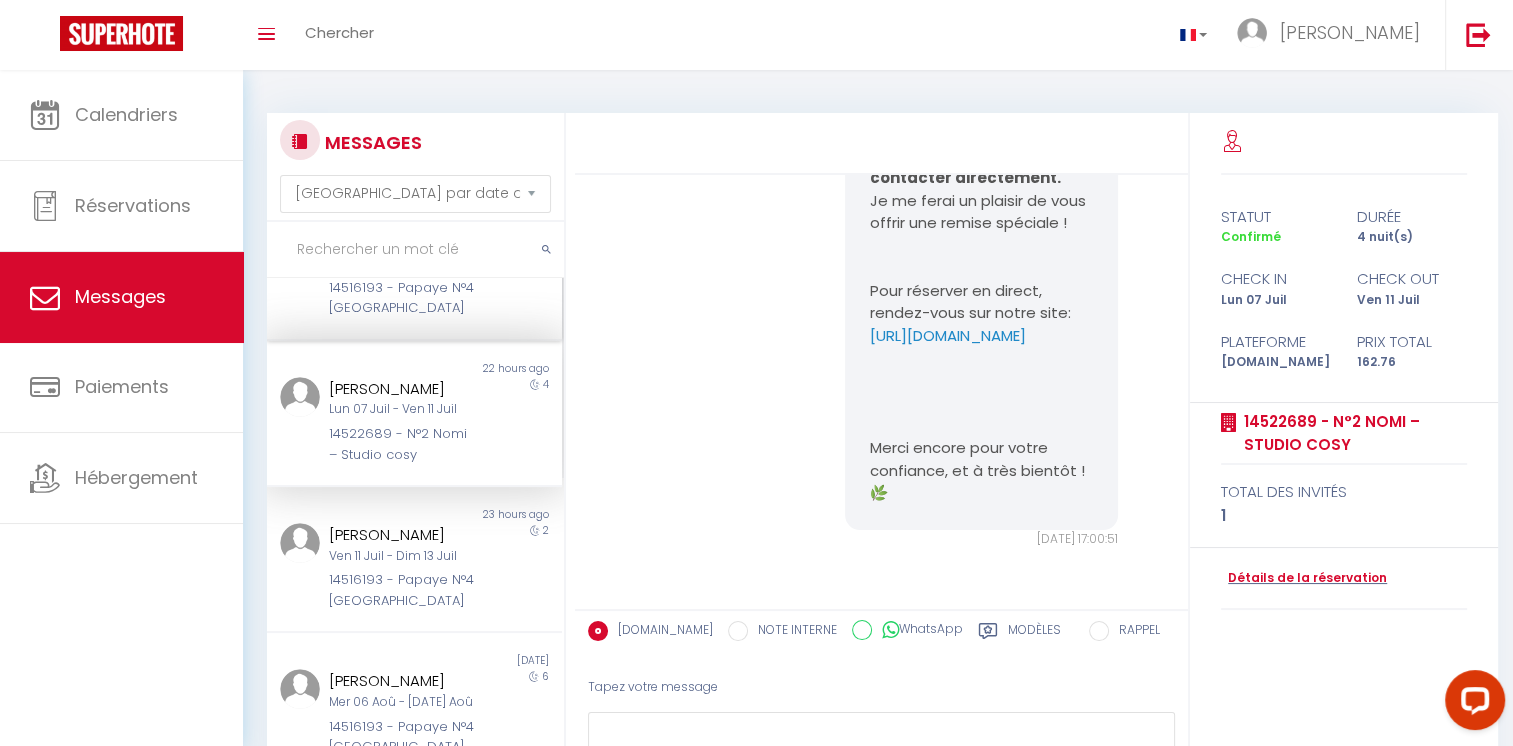 click on "14516193 - Papaye N°4 [GEOGRAPHIC_DATA]" at bounding box center (402, 298) 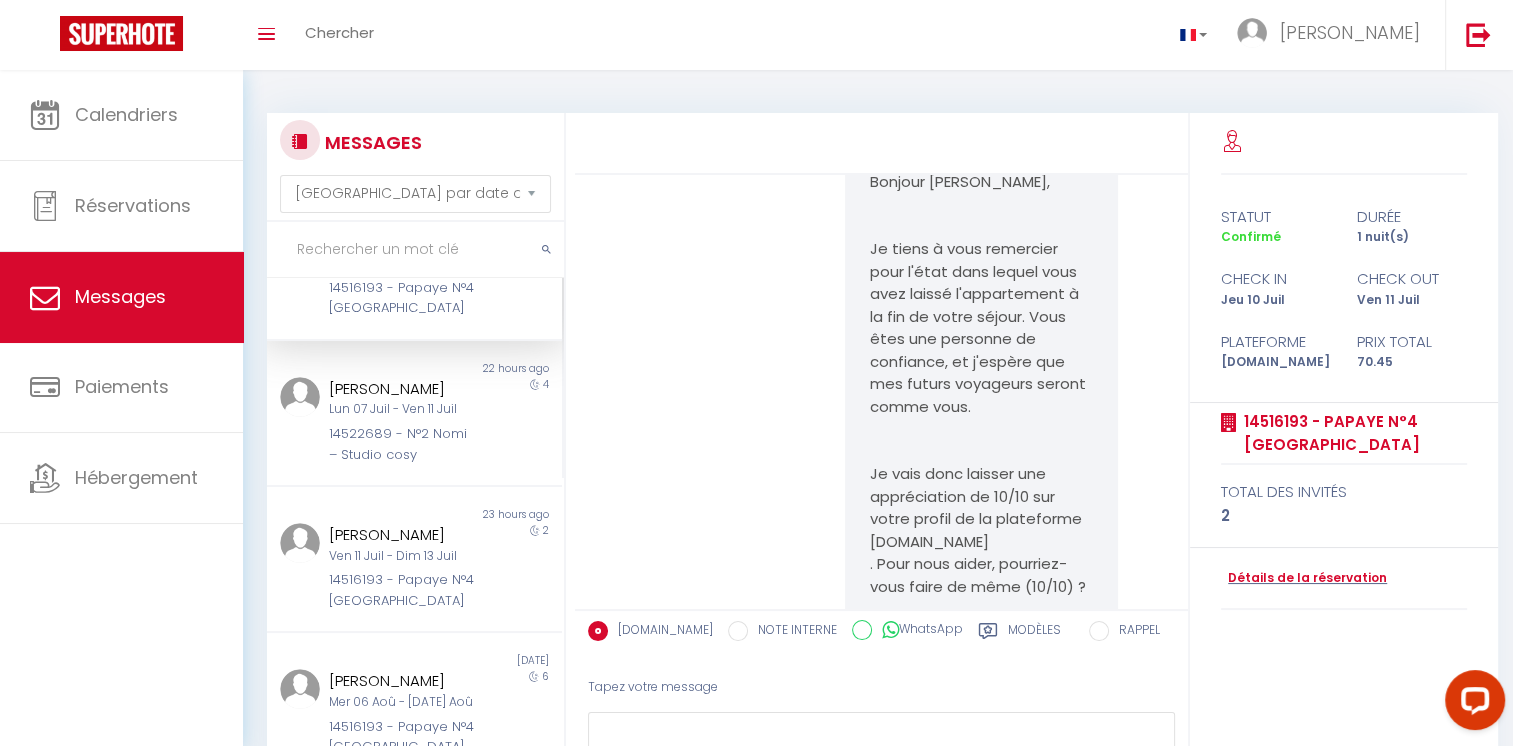 scroll, scrollTop: 11350, scrollLeft: 0, axis: vertical 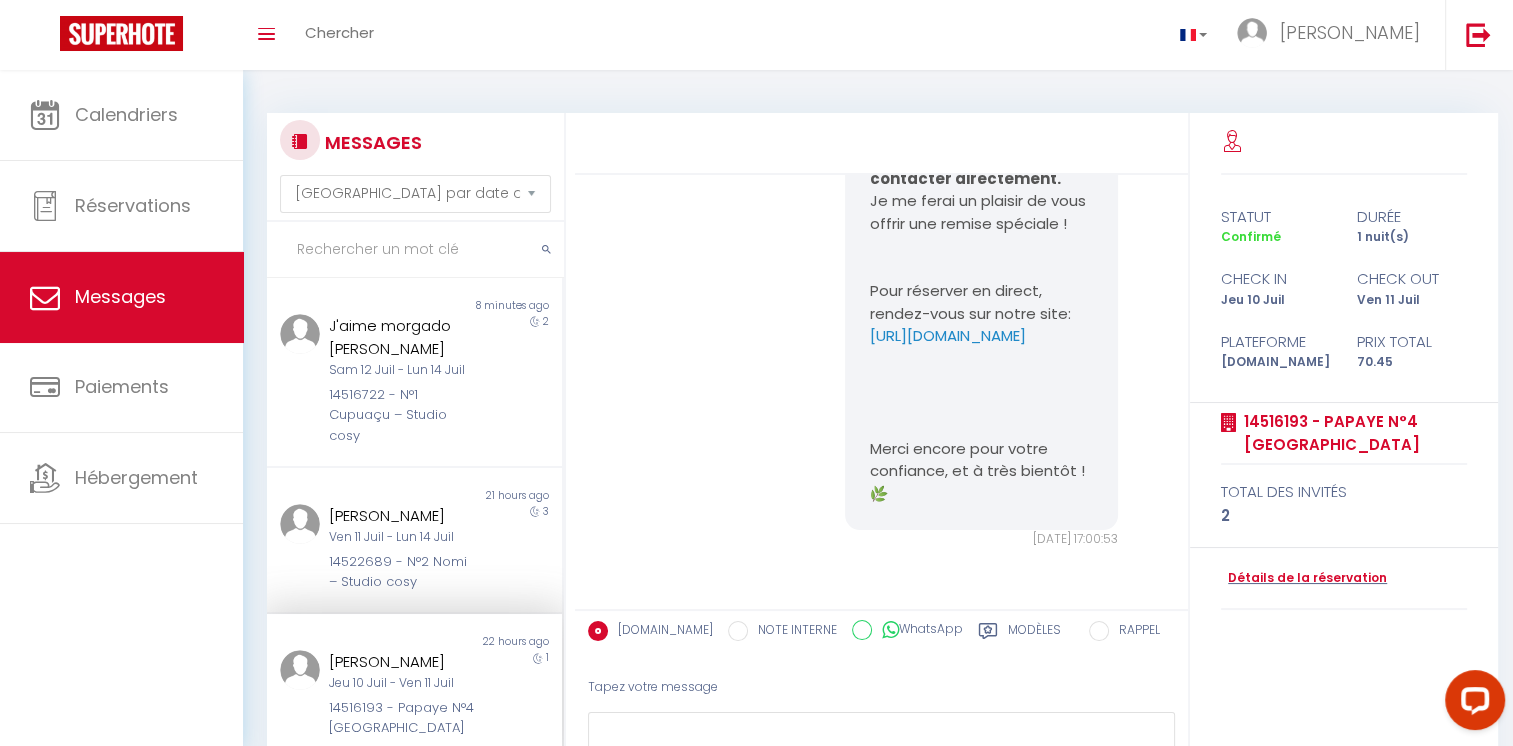 click on "[PERSON_NAME]" at bounding box center [402, 662] 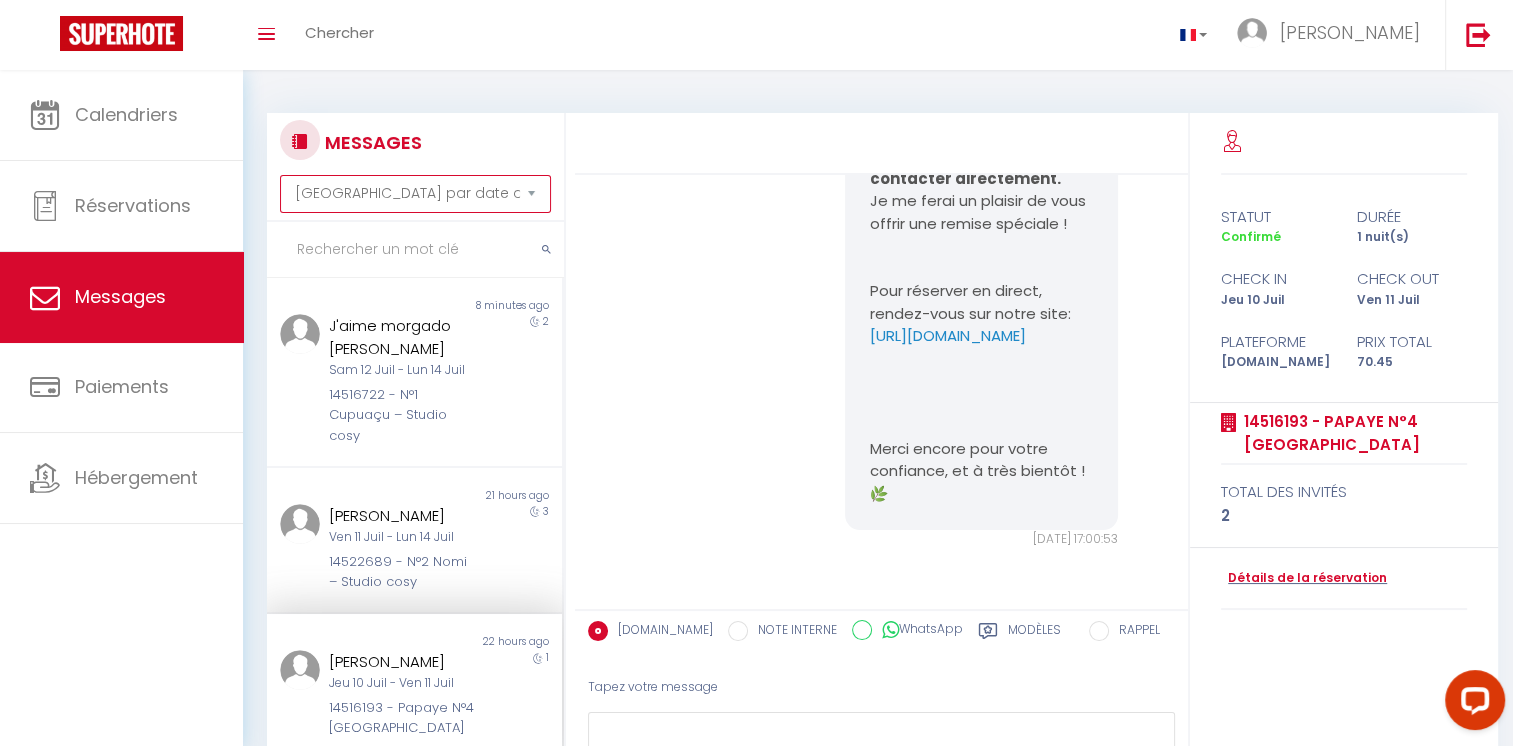 click on "[GEOGRAPHIC_DATA] par date de réservation   Trier par date de message" at bounding box center (415, 194) 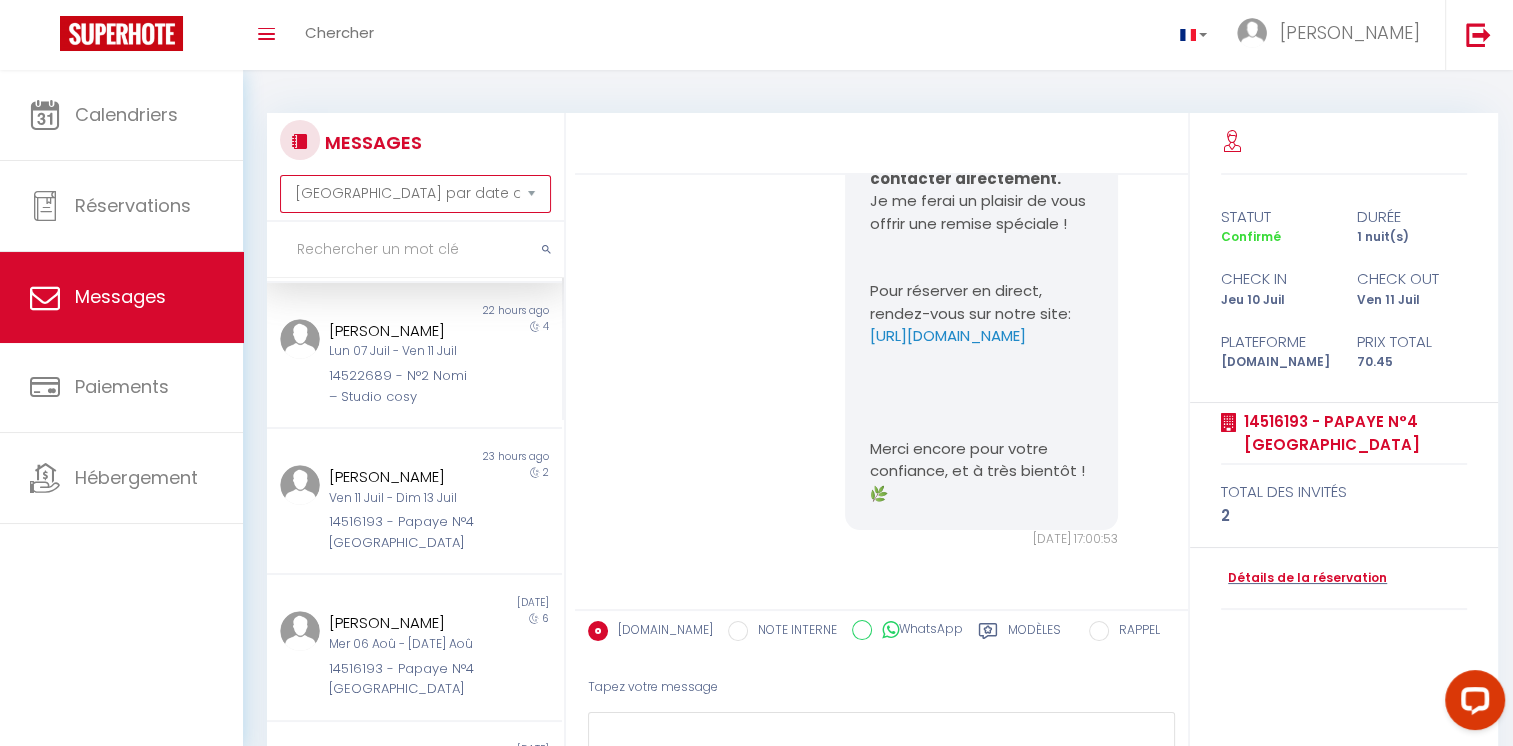 scroll, scrollTop: 956, scrollLeft: 0, axis: vertical 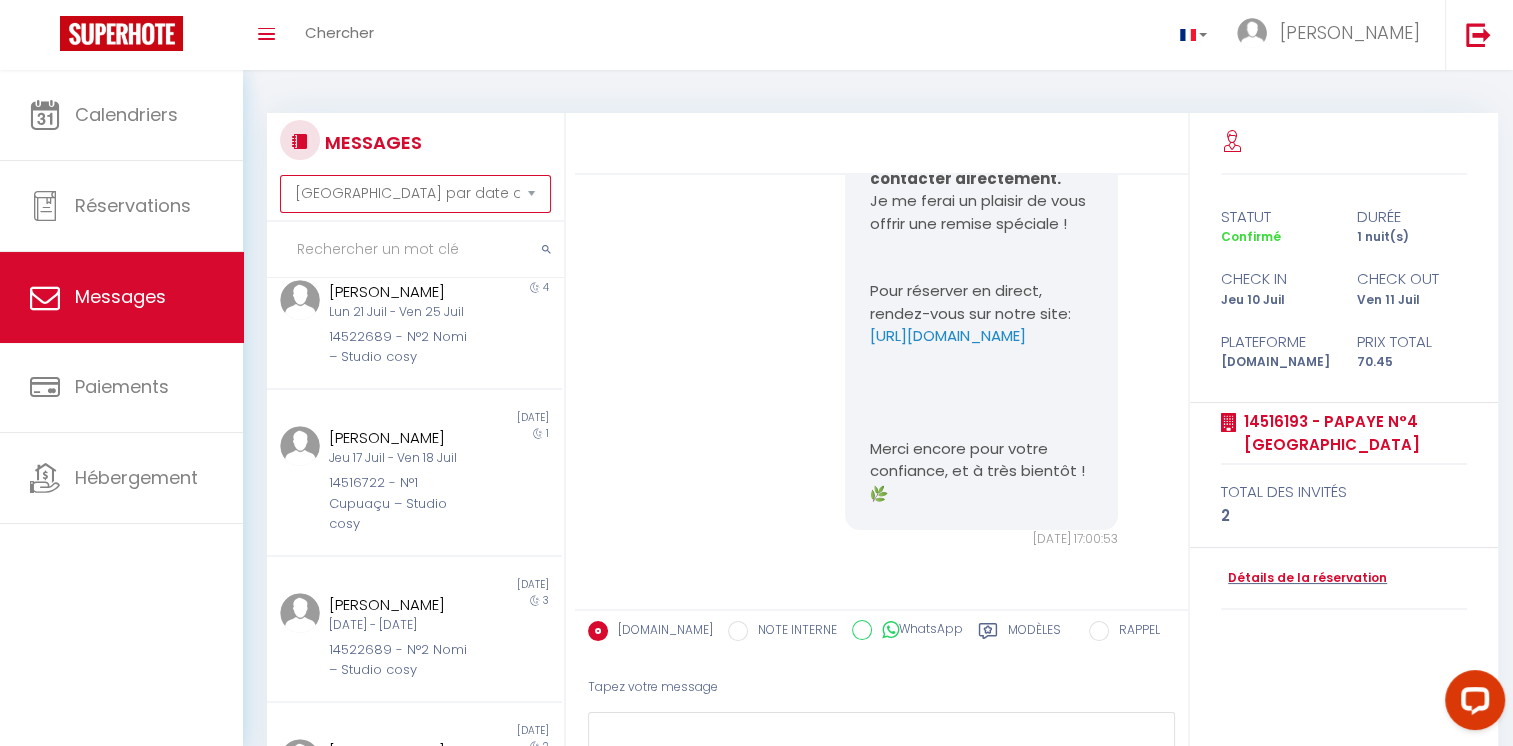 click on "[GEOGRAPHIC_DATA] par date de réservation   Trier par date de message" at bounding box center [415, 194] 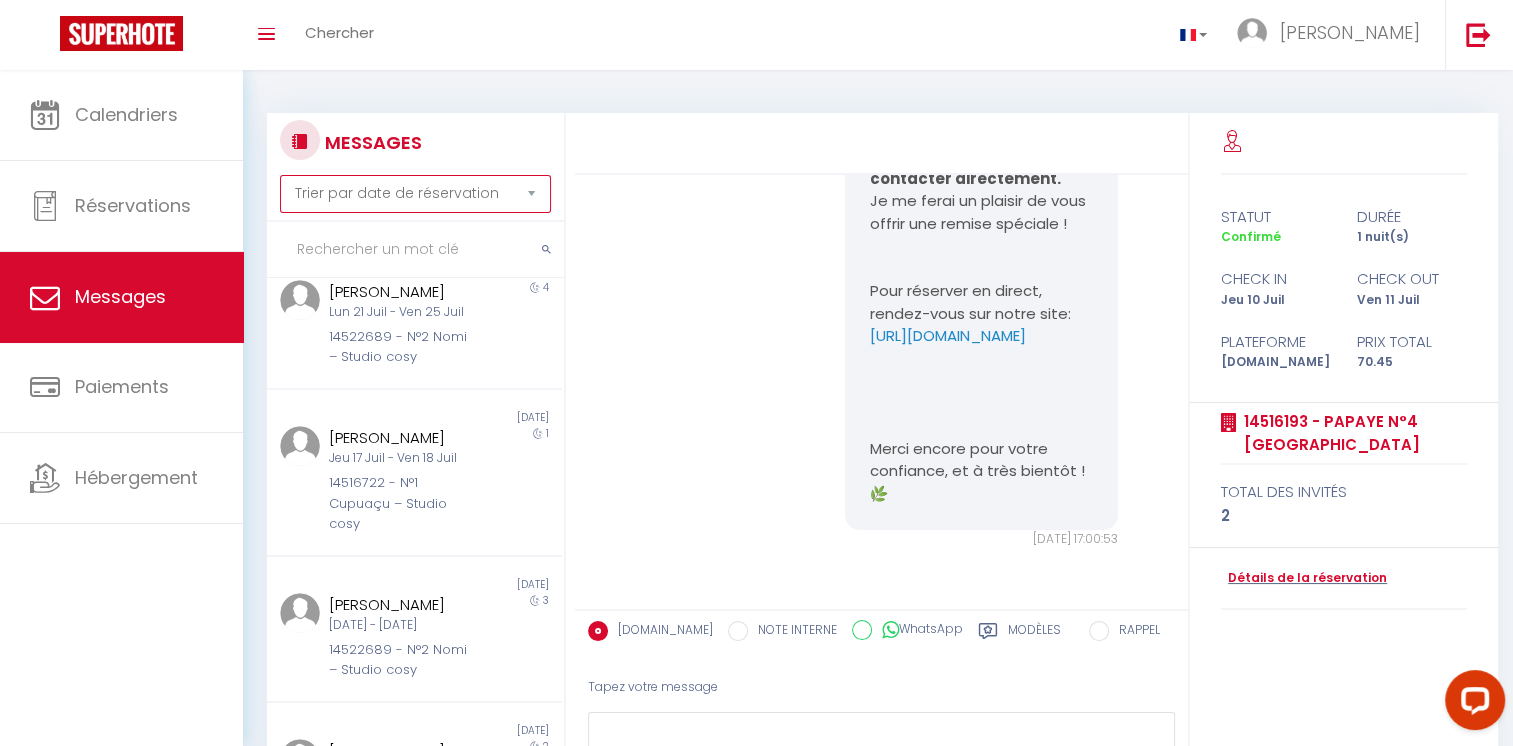 click on "[GEOGRAPHIC_DATA] par date de réservation   Trier par date de message" at bounding box center [415, 194] 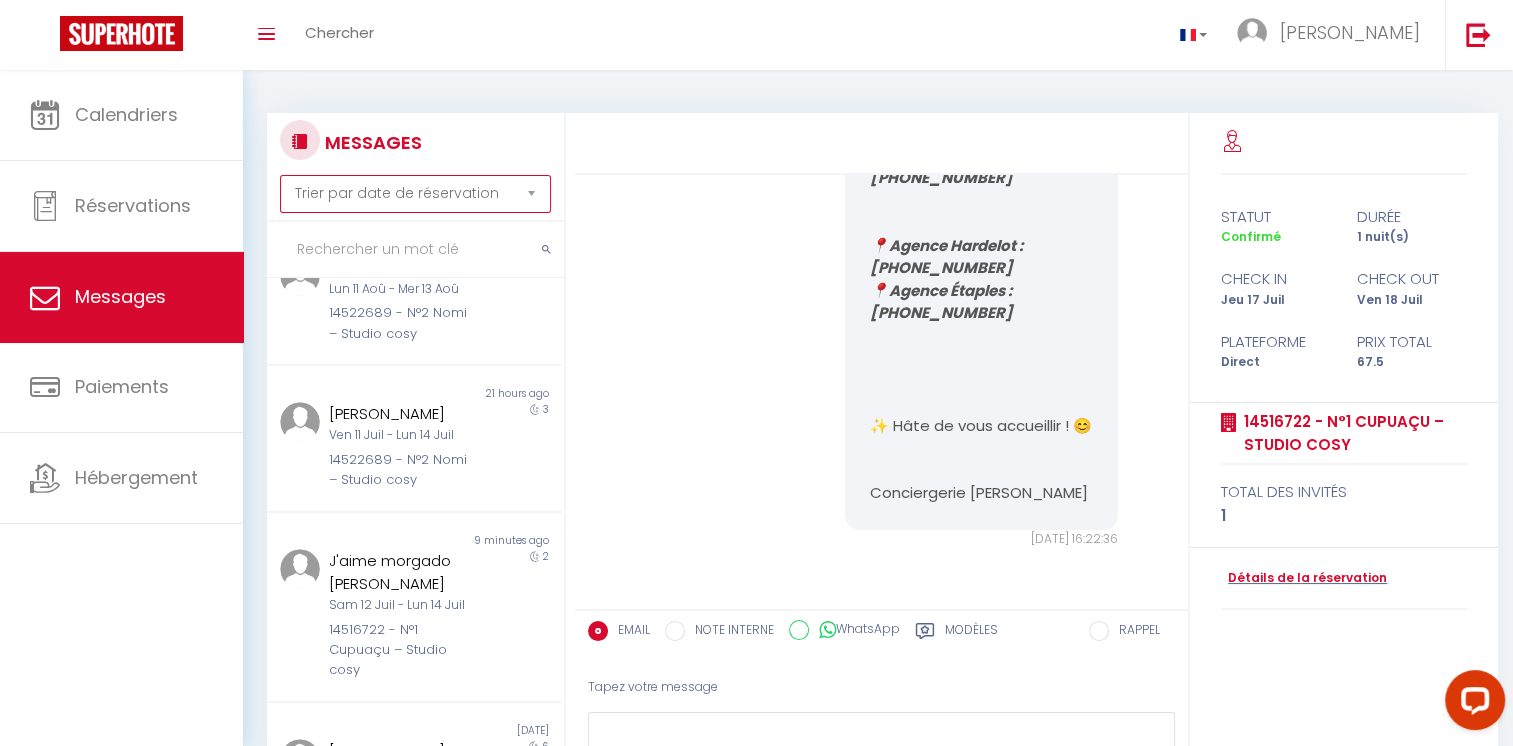 scroll, scrollTop: 2049, scrollLeft: 0, axis: vertical 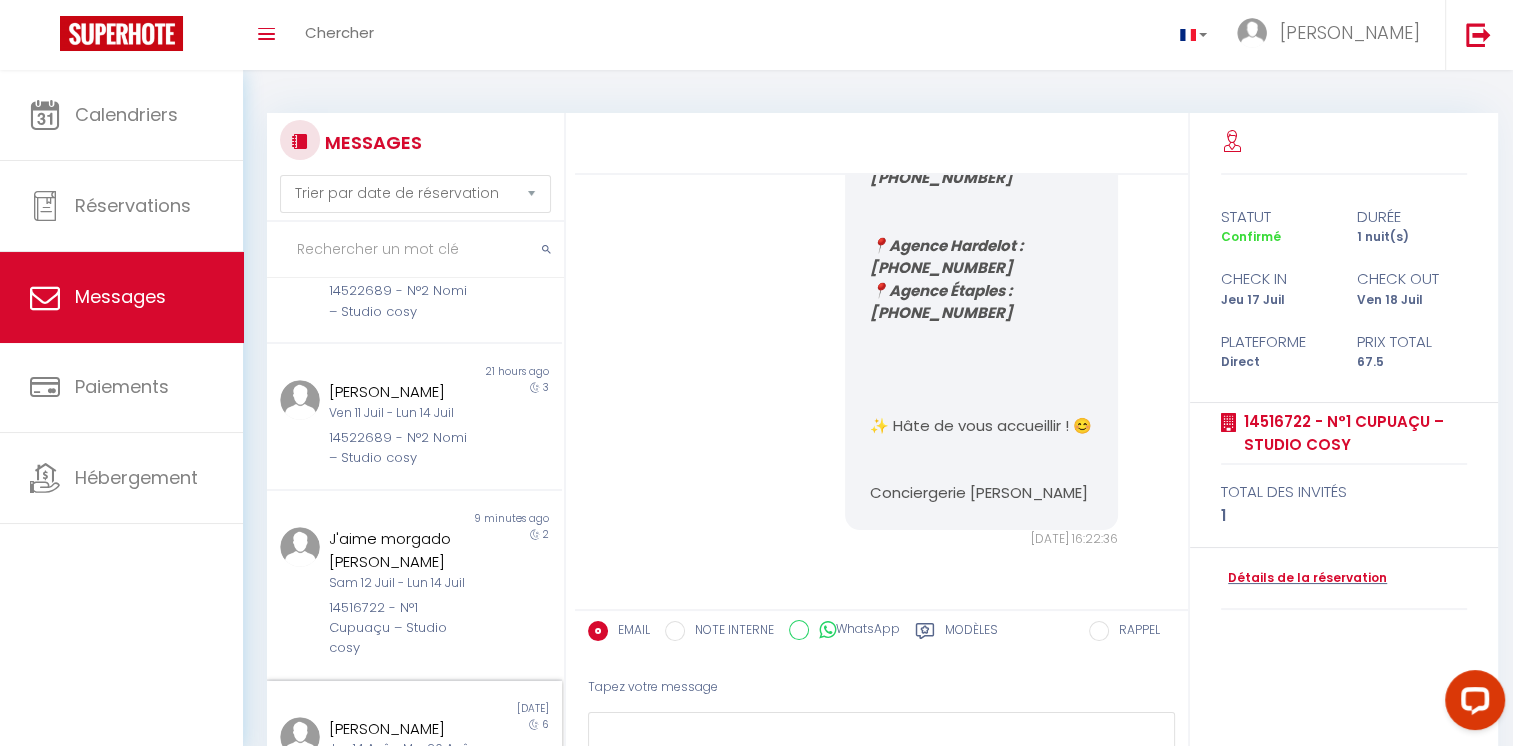 click on "[PERSON_NAME]" at bounding box center [402, 729] 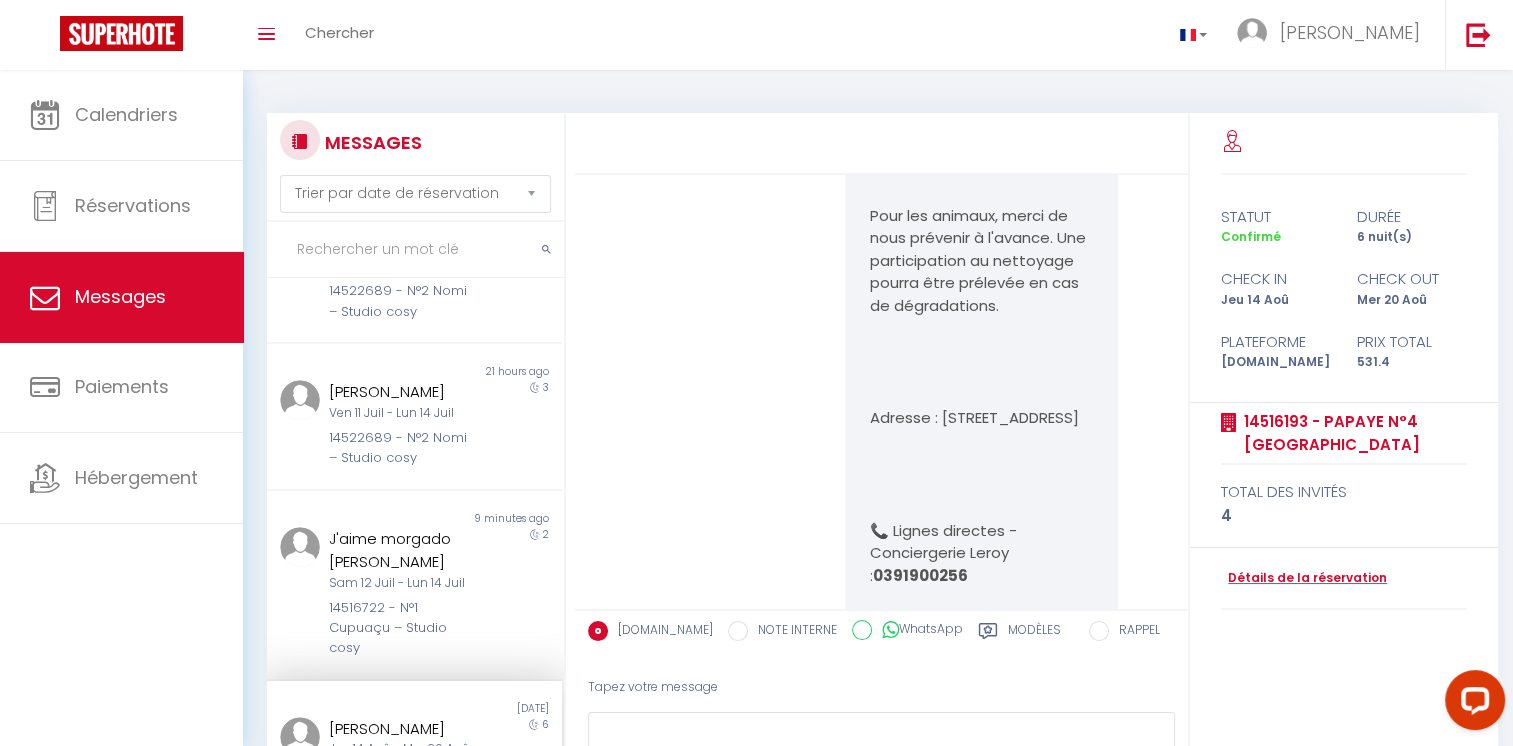 scroll, scrollTop: 2760, scrollLeft: 0, axis: vertical 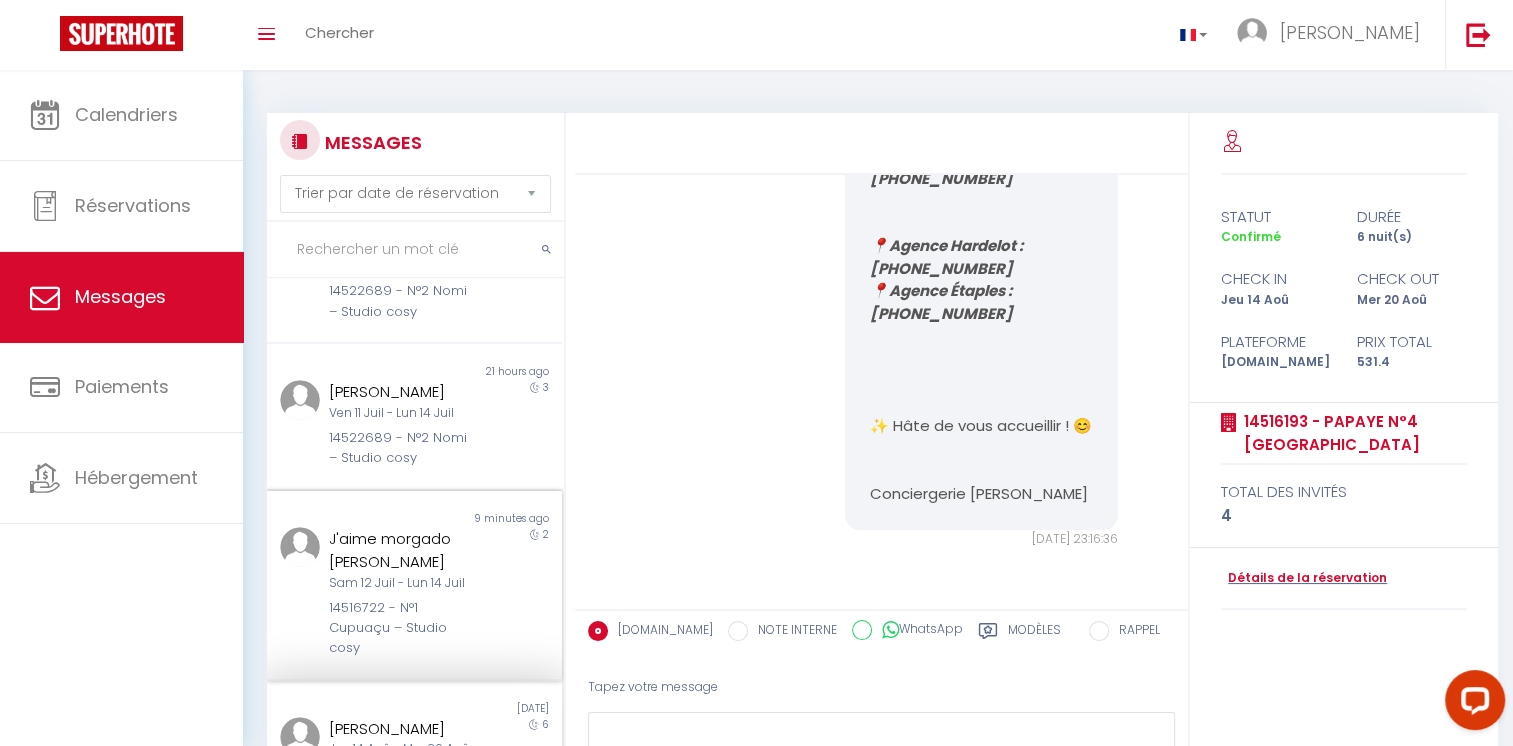 click on "14516722 - N°1 Cupuaçu – Studio cosy" at bounding box center [402, 628] 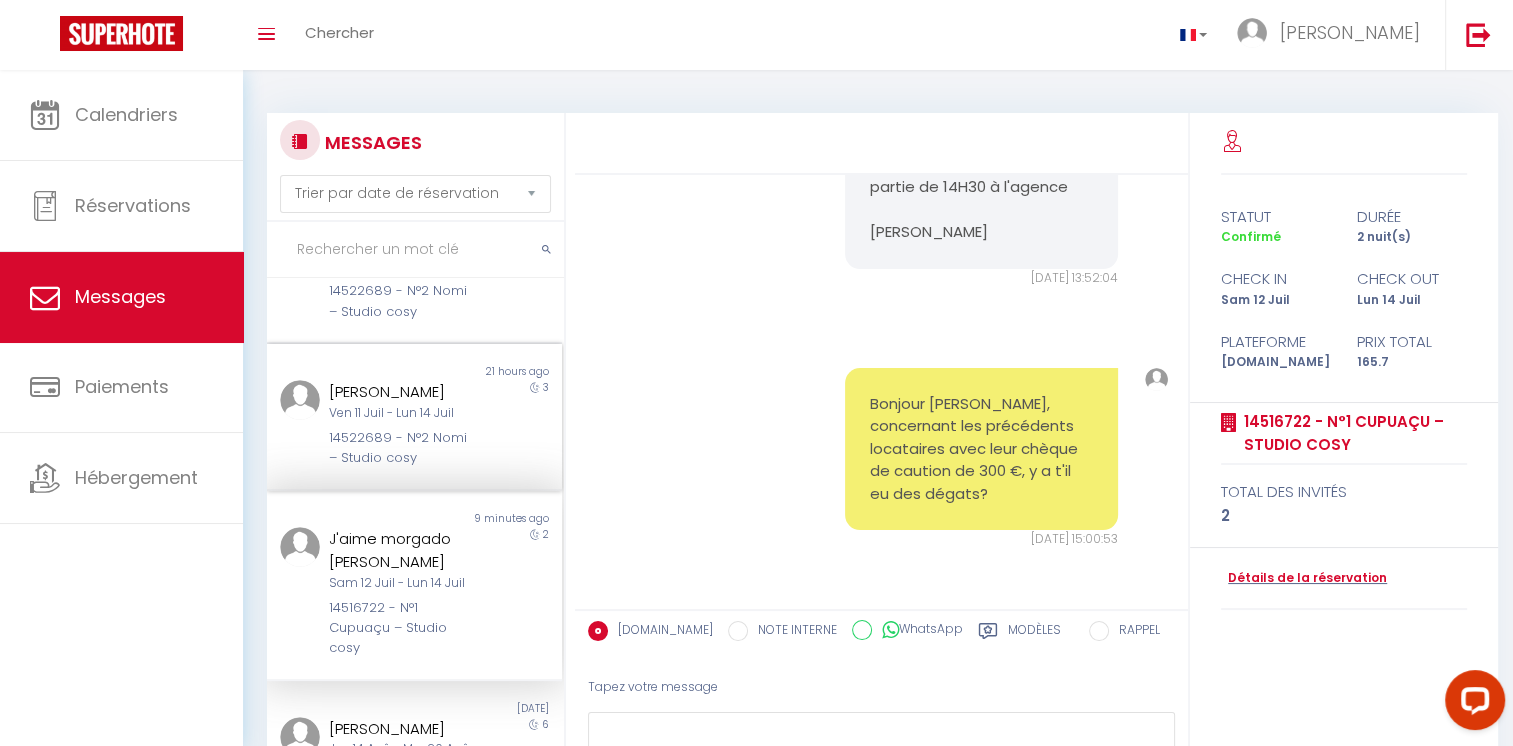 click on "14522689 - N°2 Nomi – Studio cosy" at bounding box center [402, 448] 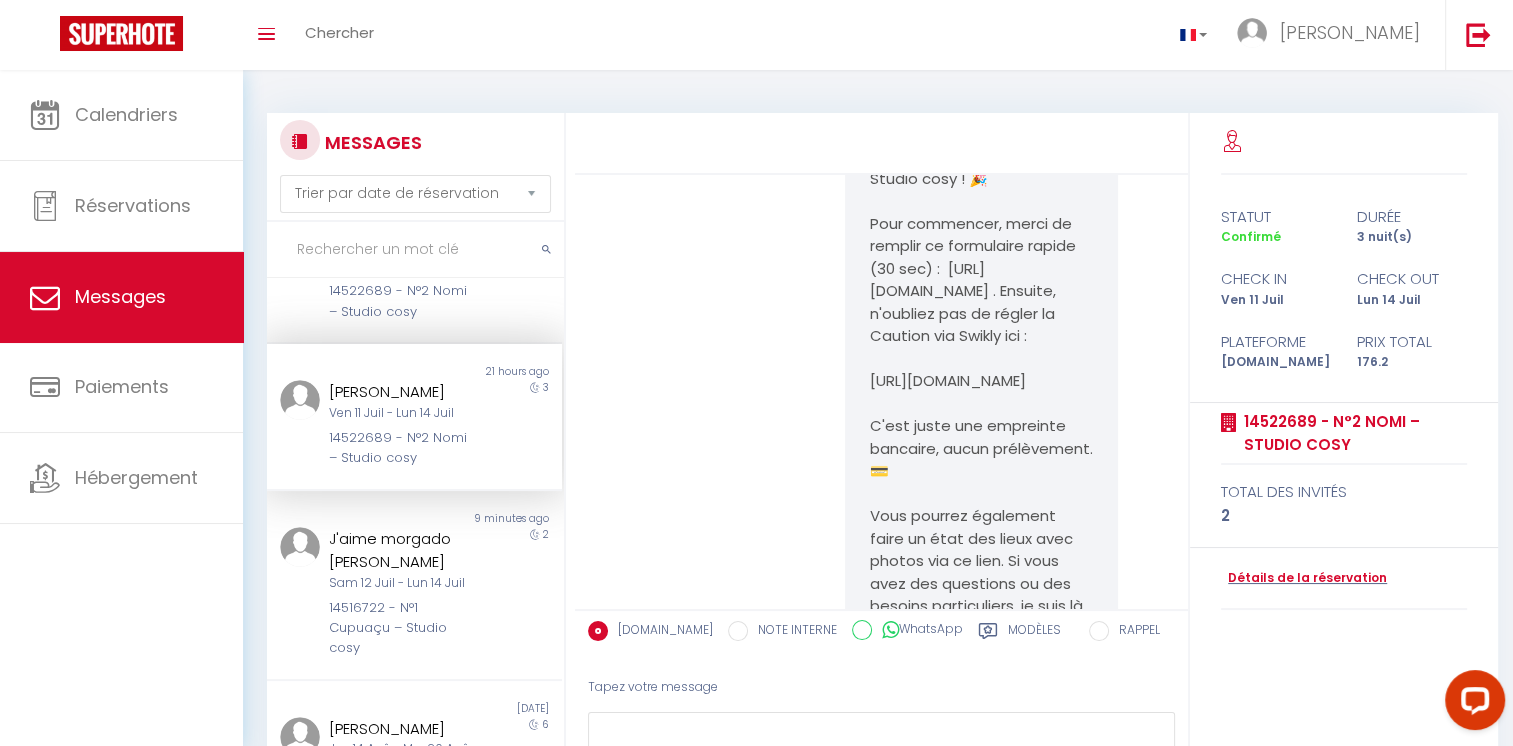 scroll, scrollTop: 6772, scrollLeft: 0, axis: vertical 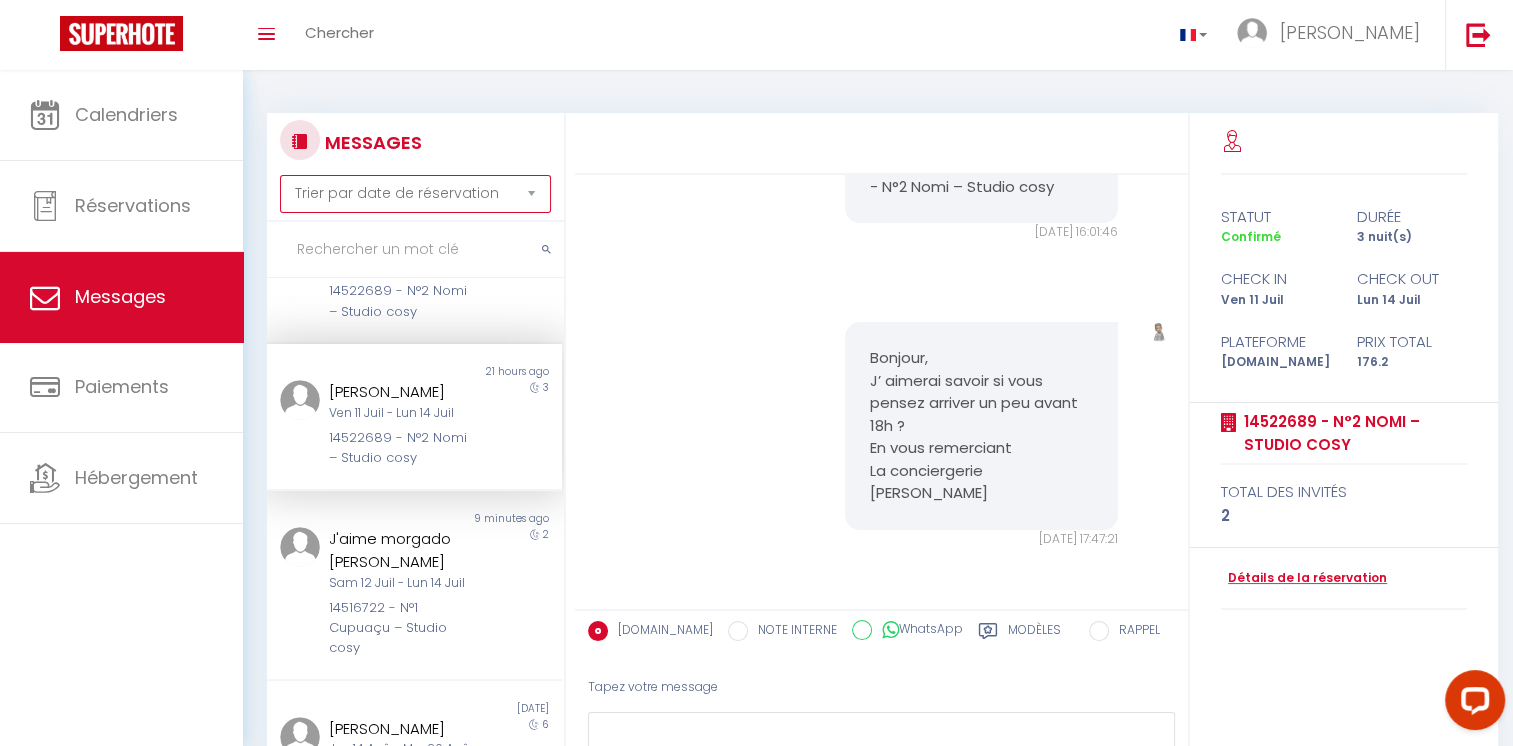 click on "[GEOGRAPHIC_DATA] par date de réservation   Trier par date de message" at bounding box center (415, 194) 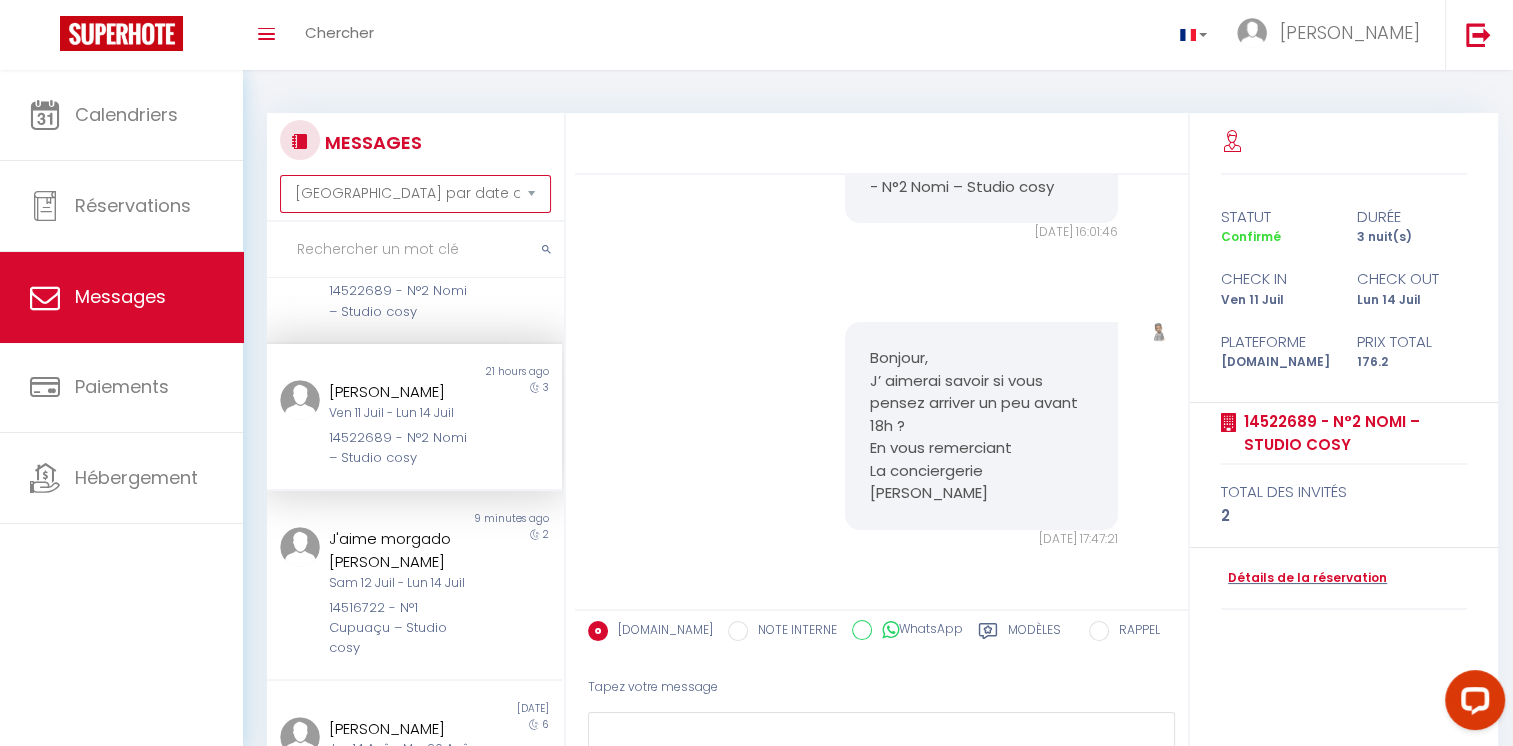 click on "[GEOGRAPHIC_DATA] par date de réservation   Trier par date de message" at bounding box center (415, 194) 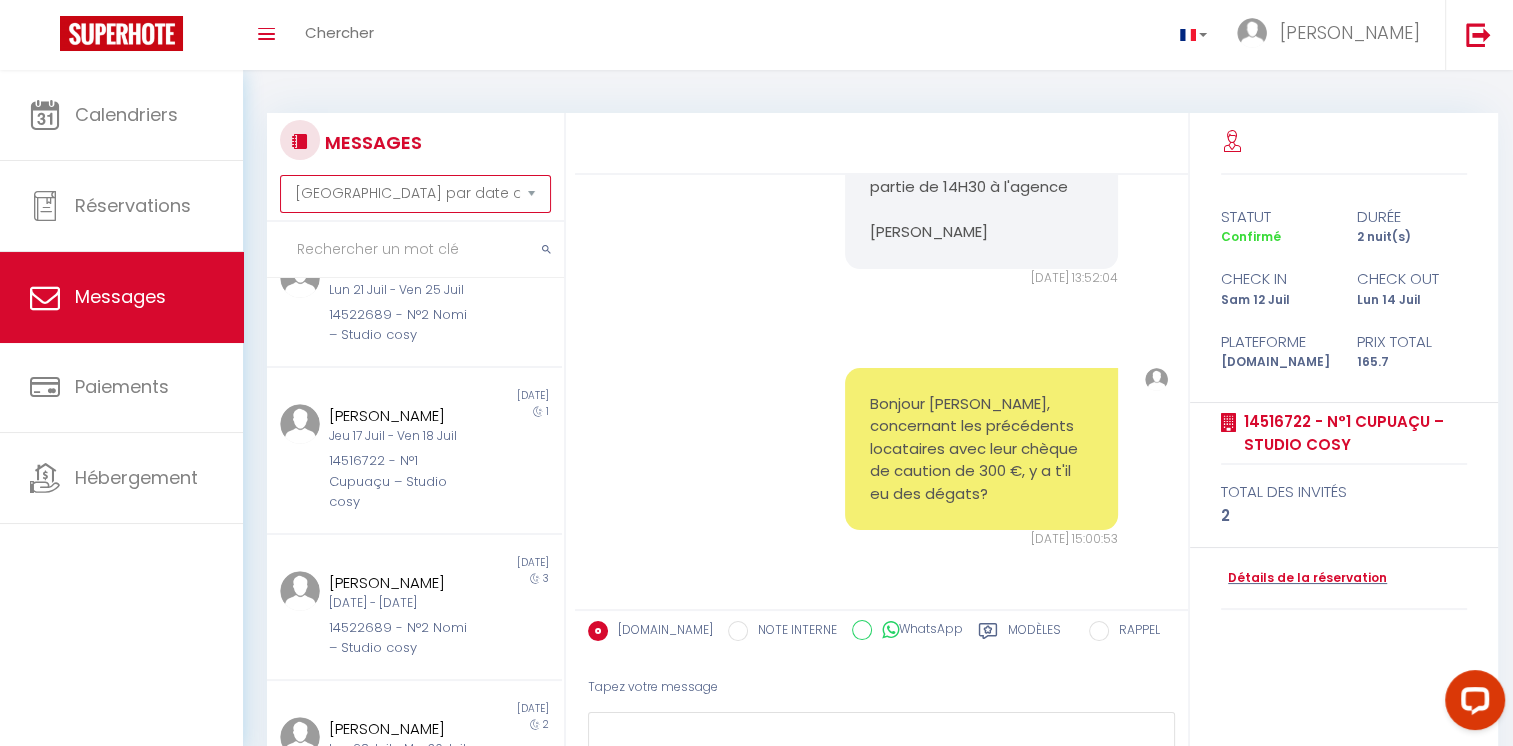 scroll, scrollTop: 1083, scrollLeft: 0, axis: vertical 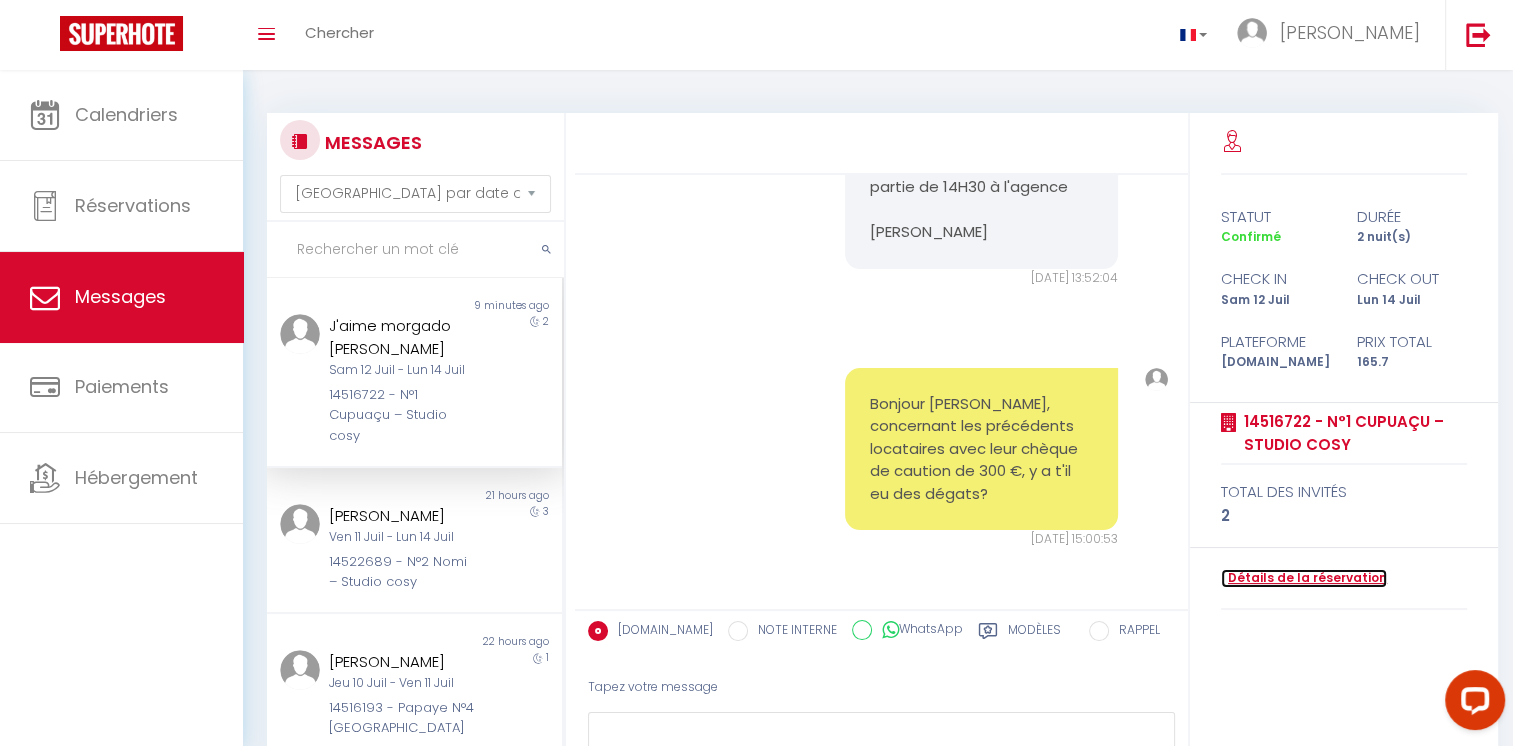click on "Détails de la réservation" at bounding box center [1304, 578] 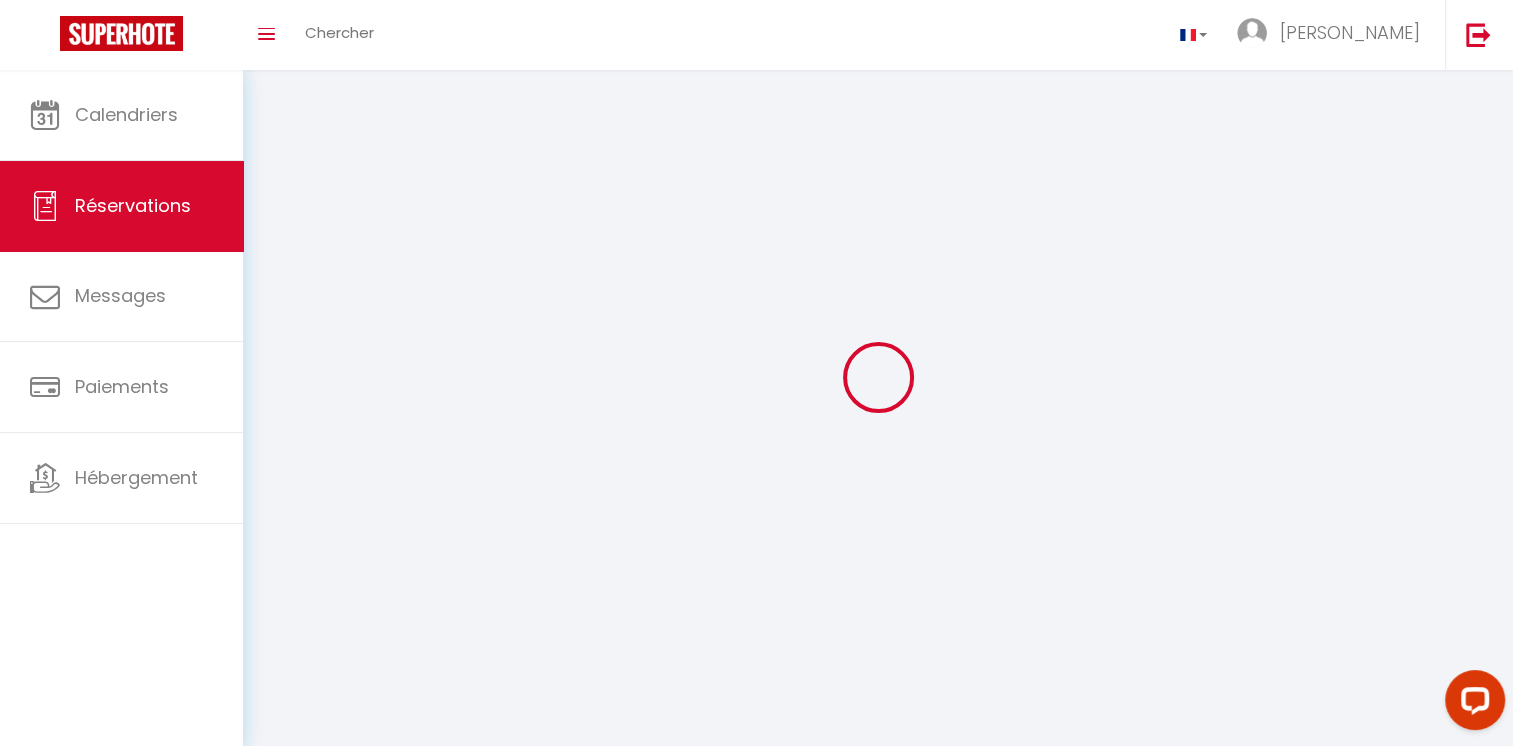 type on "J'aime morgado" 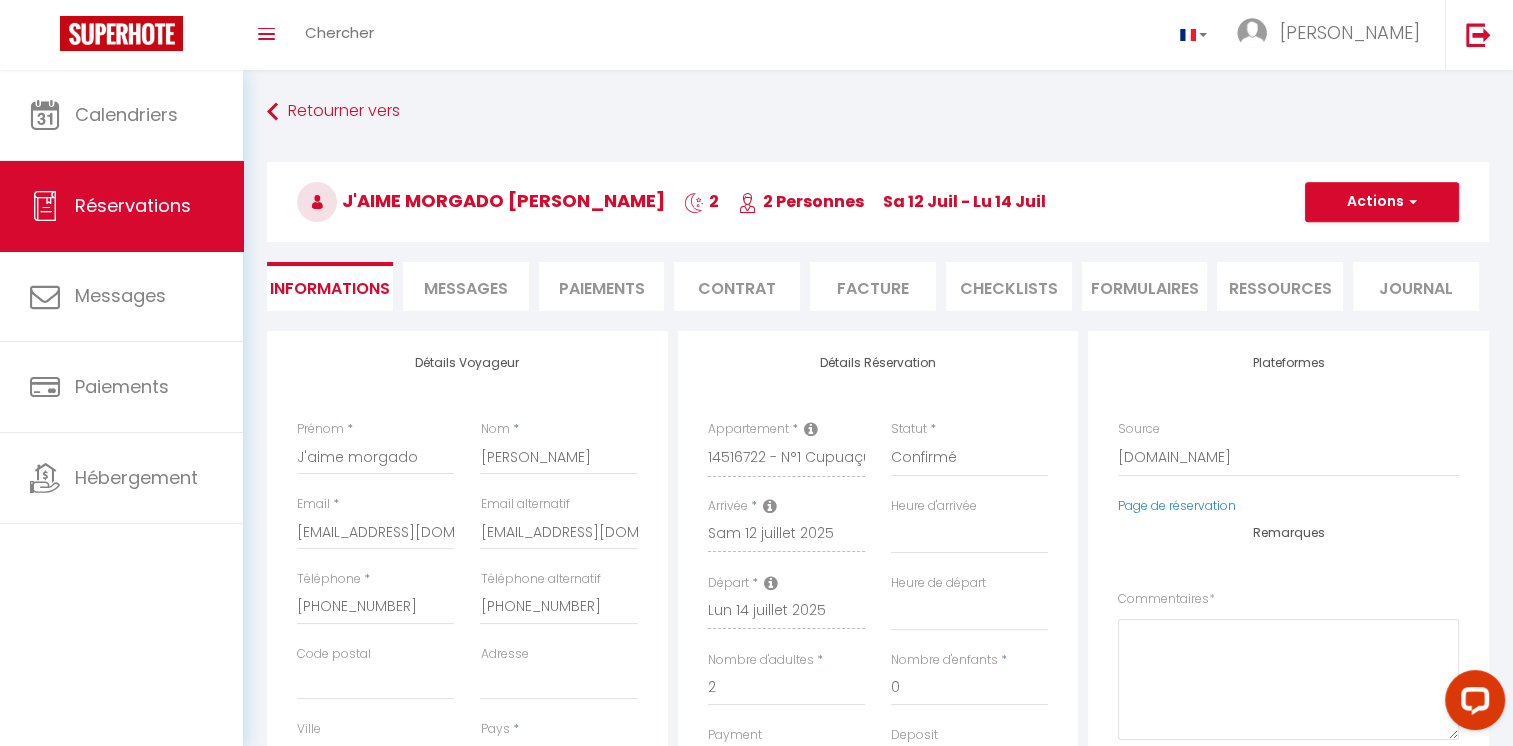 select 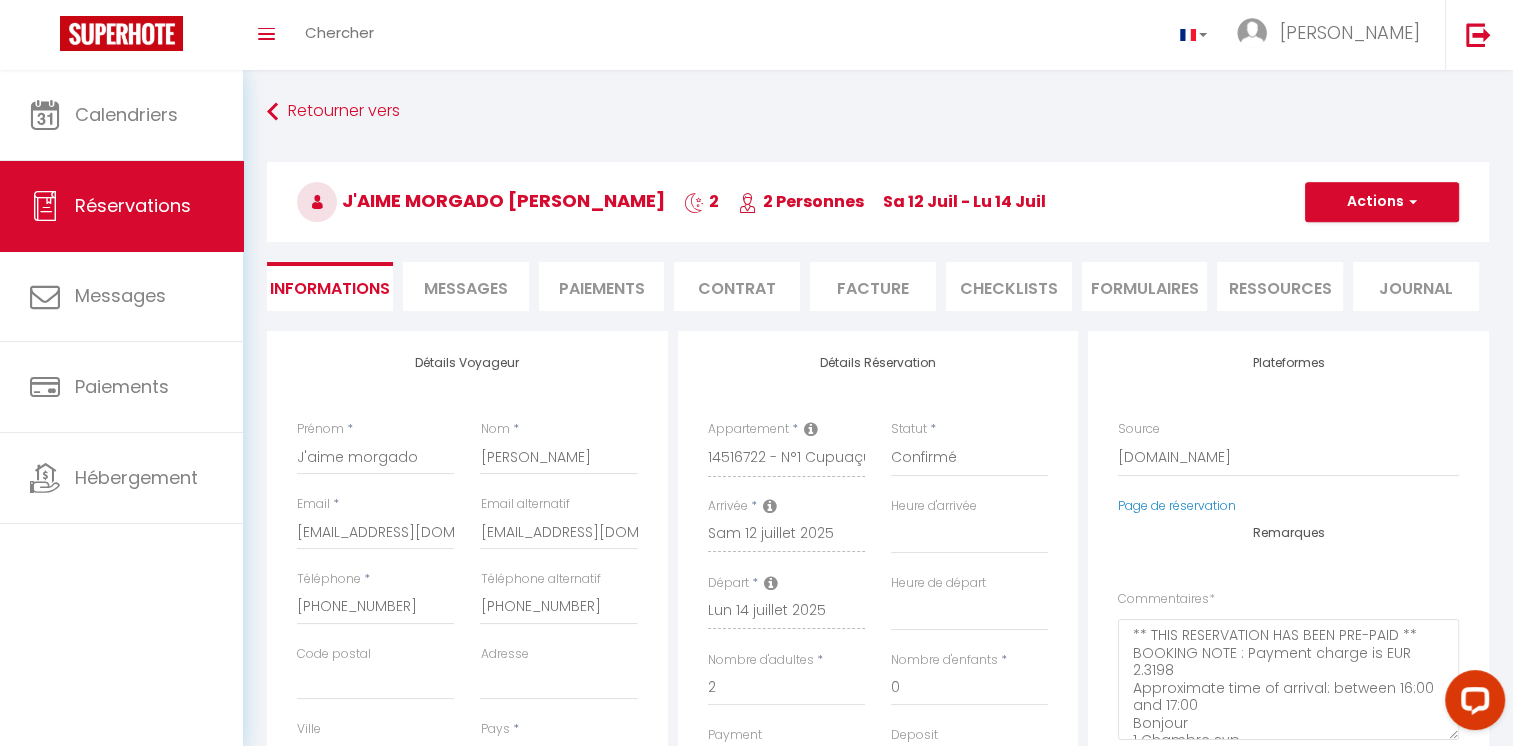 type on "6.7" 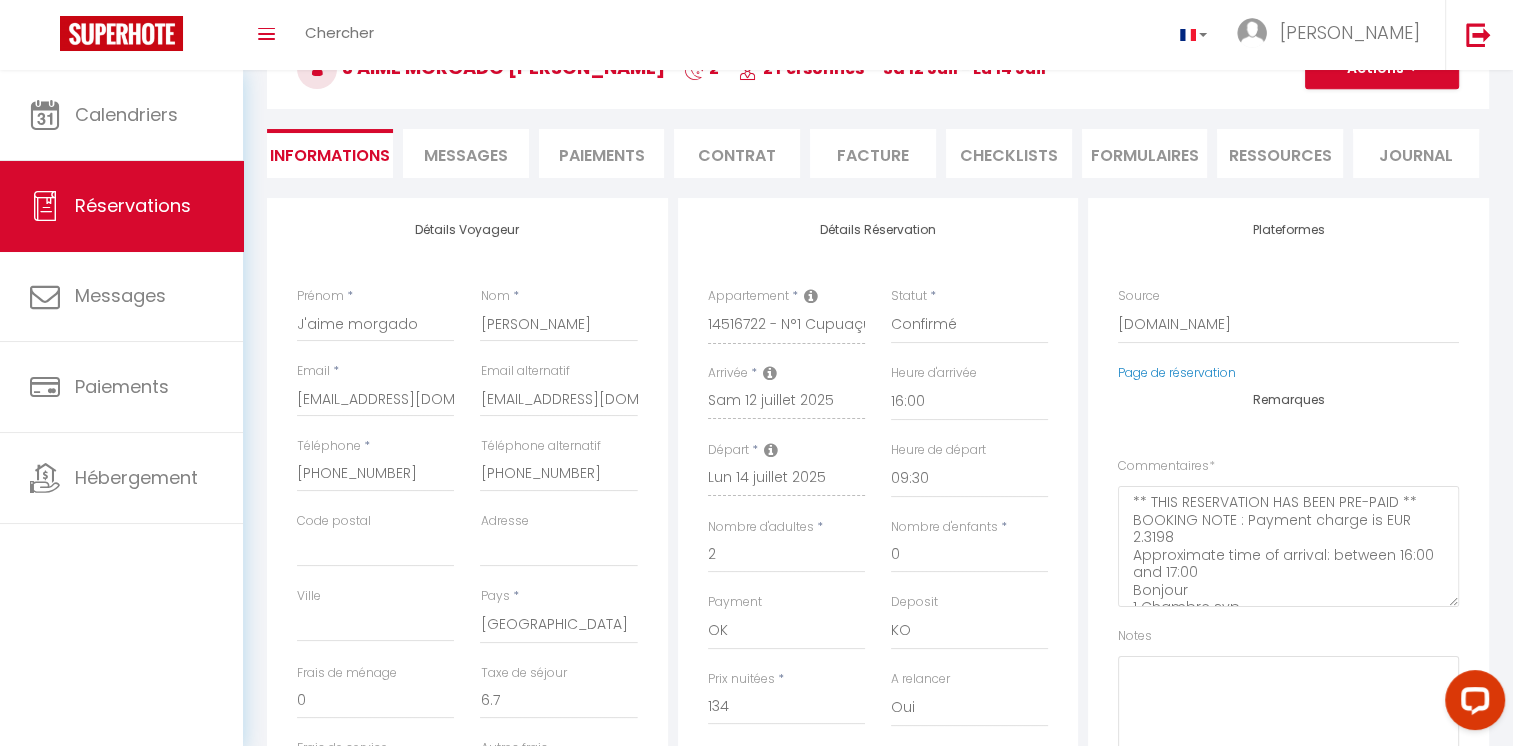 scroll, scrollTop: 226, scrollLeft: 0, axis: vertical 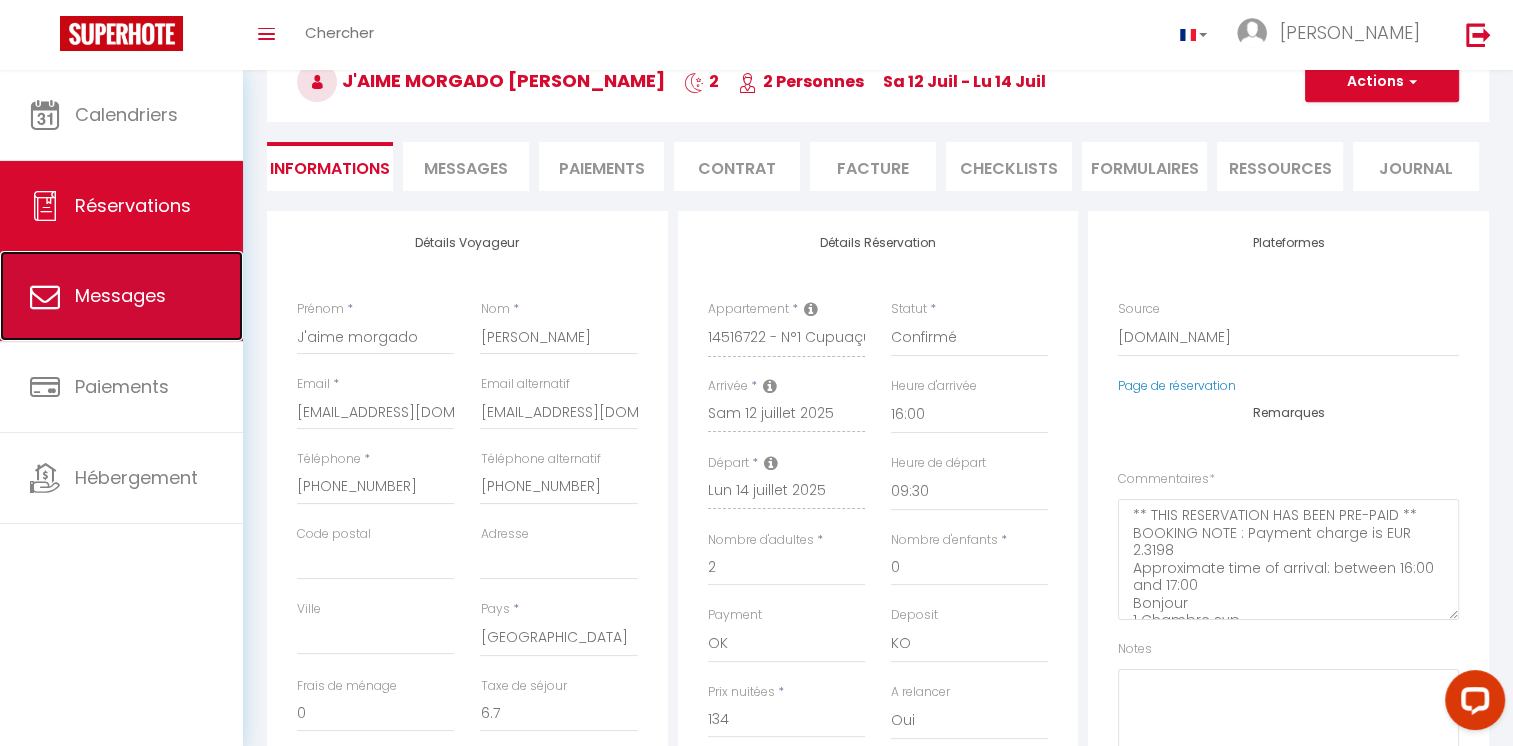 click on "Messages" at bounding box center [120, 295] 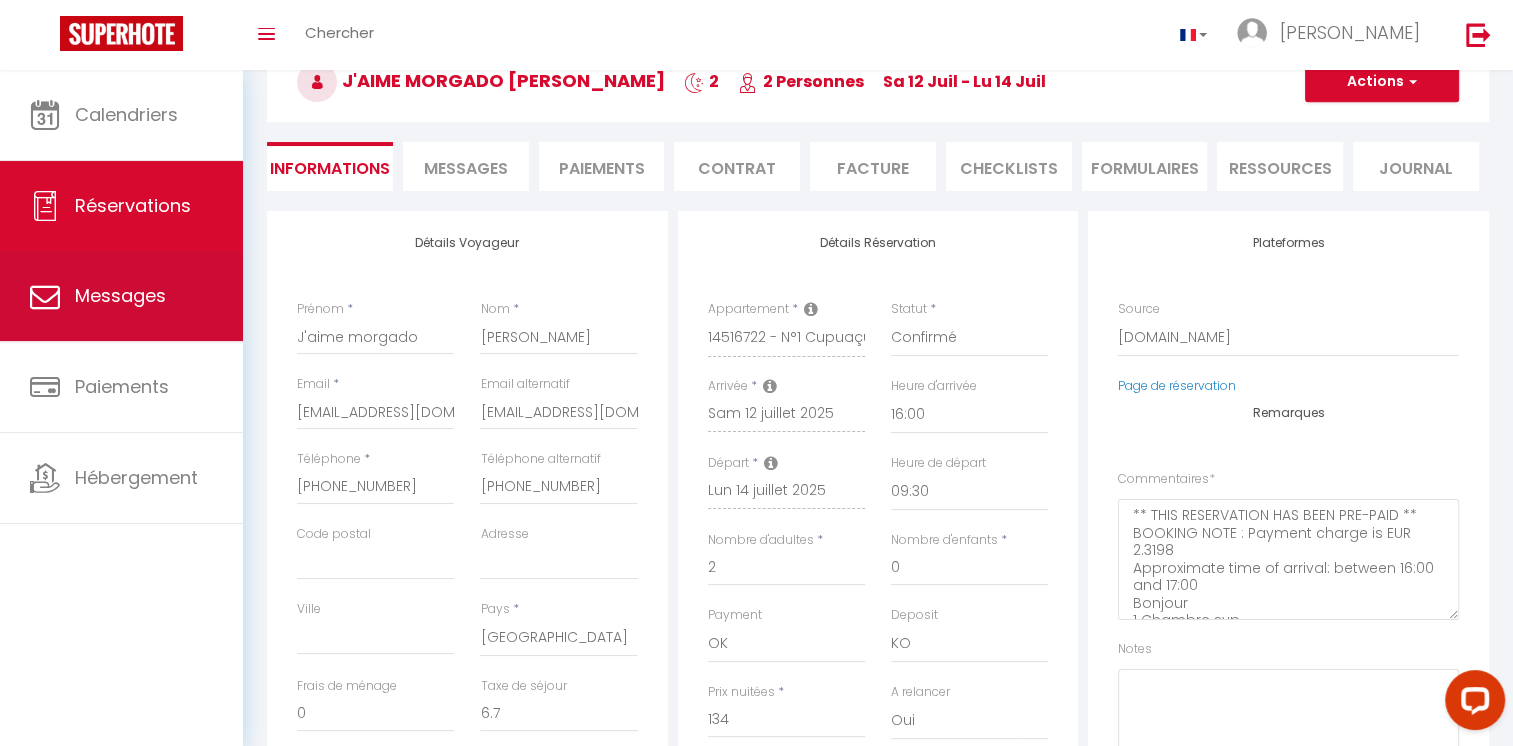 select on "message" 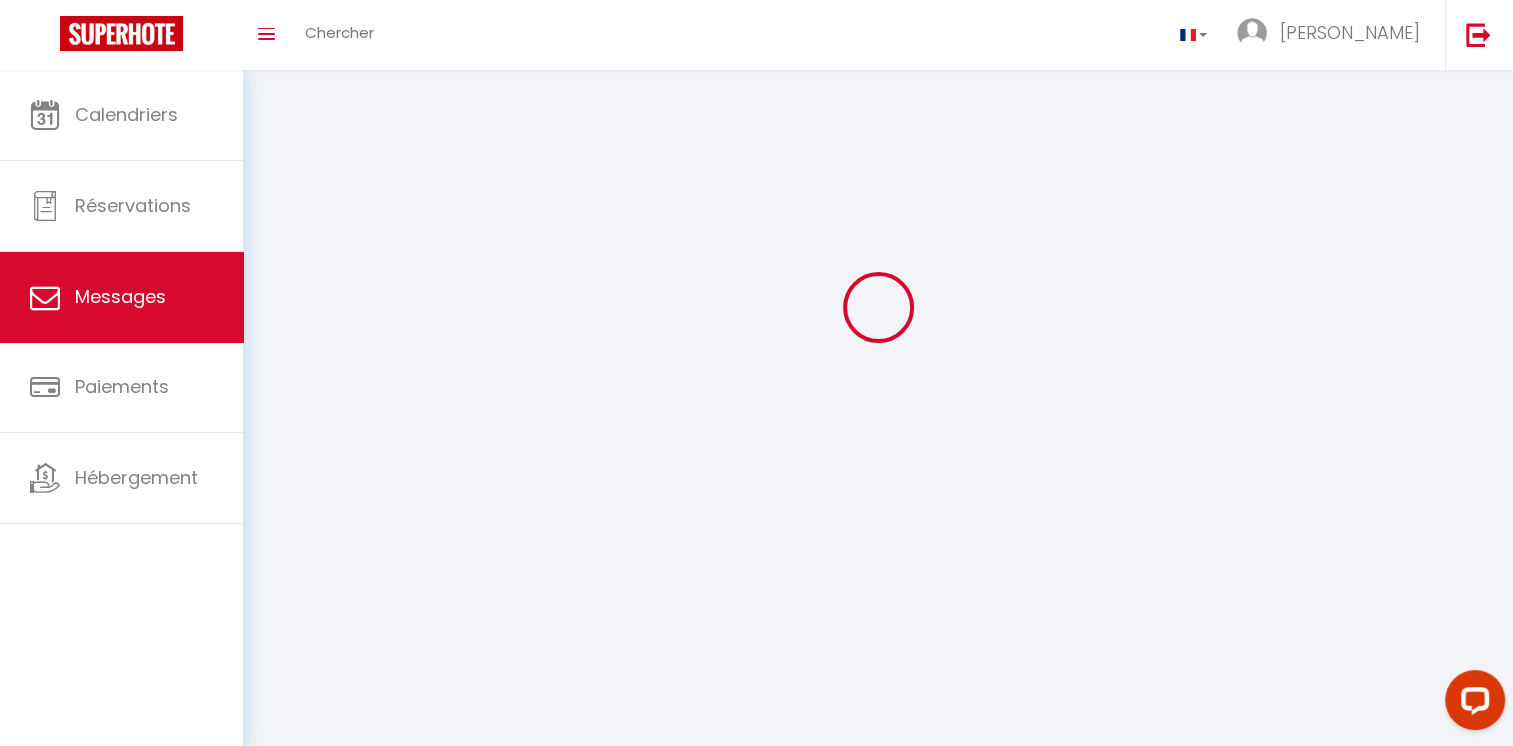 scroll, scrollTop: 0, scrollLeft: 0, axis: both 